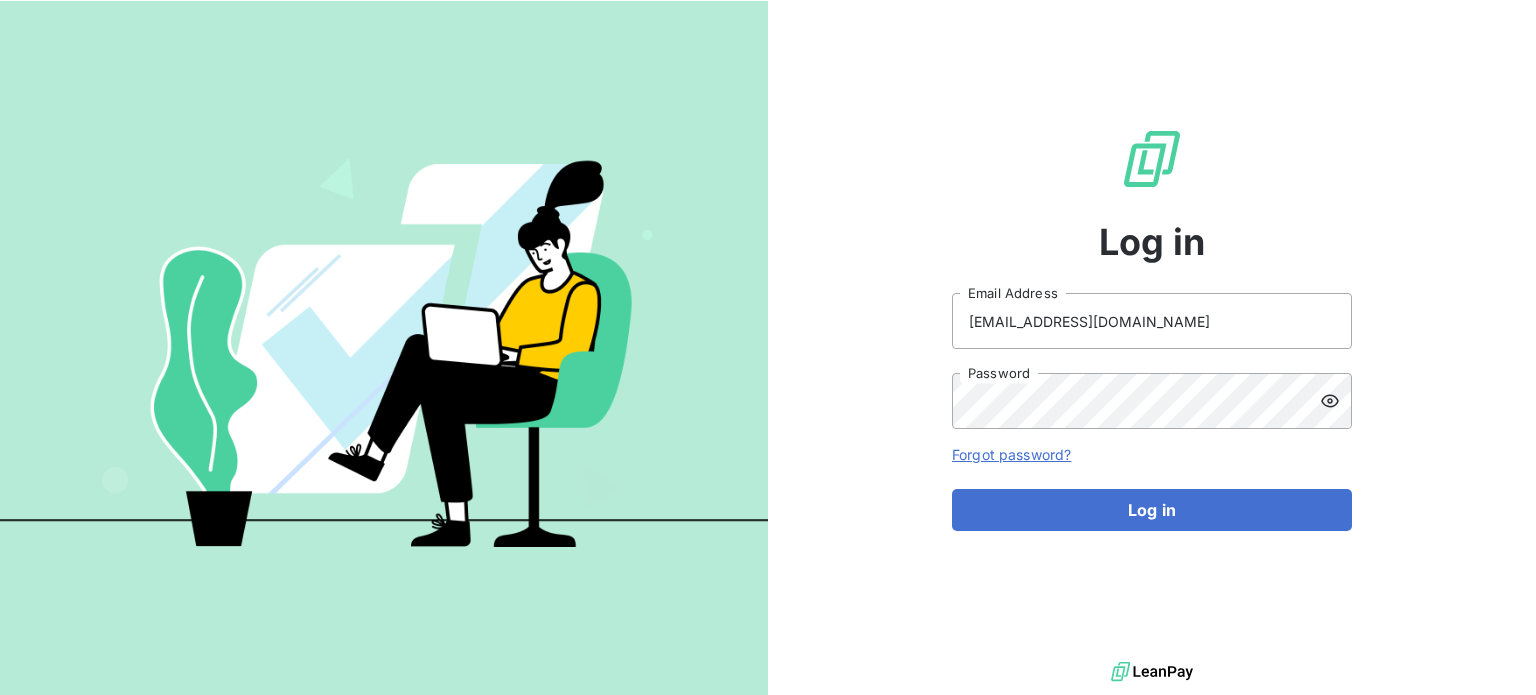 scroll, scrollTop: 0, scrollLeft: 0, axis: both 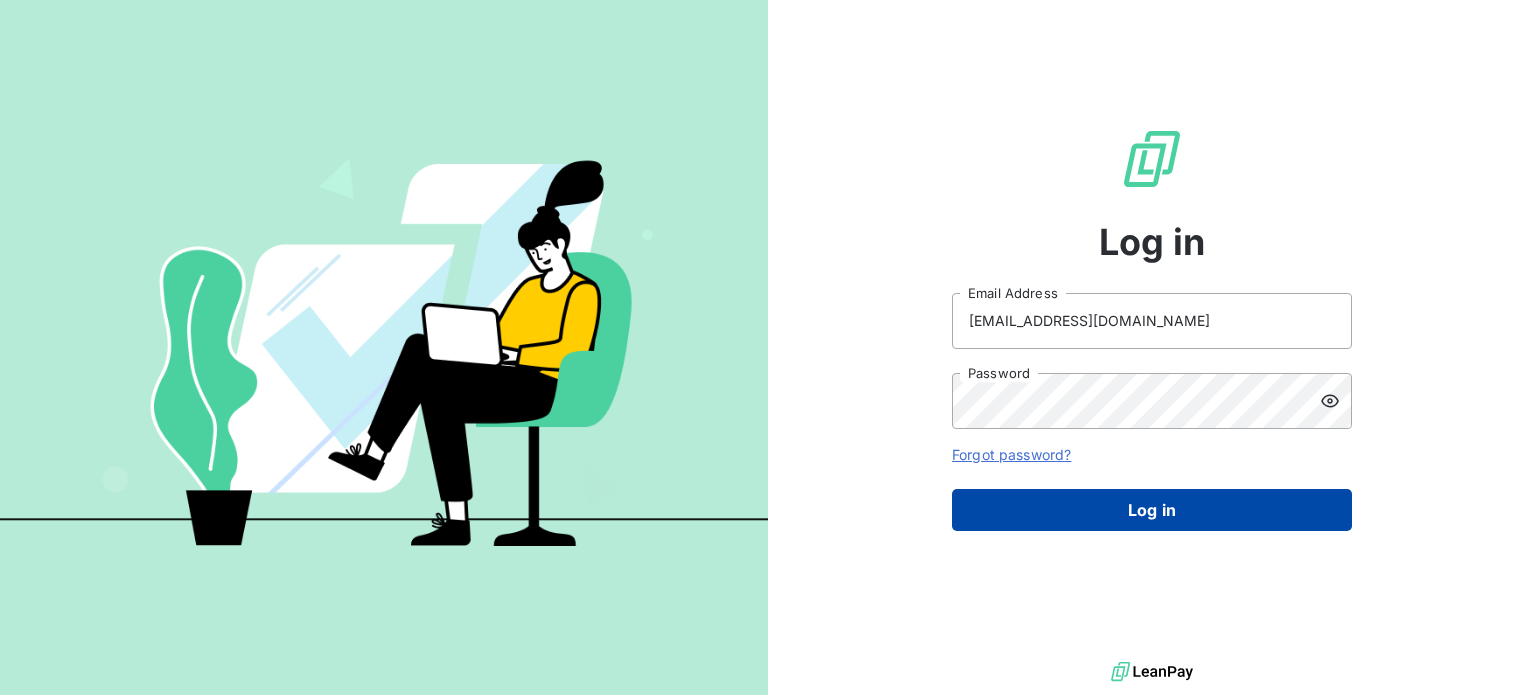 click on "Log in" at bounding box center [1152, 510] 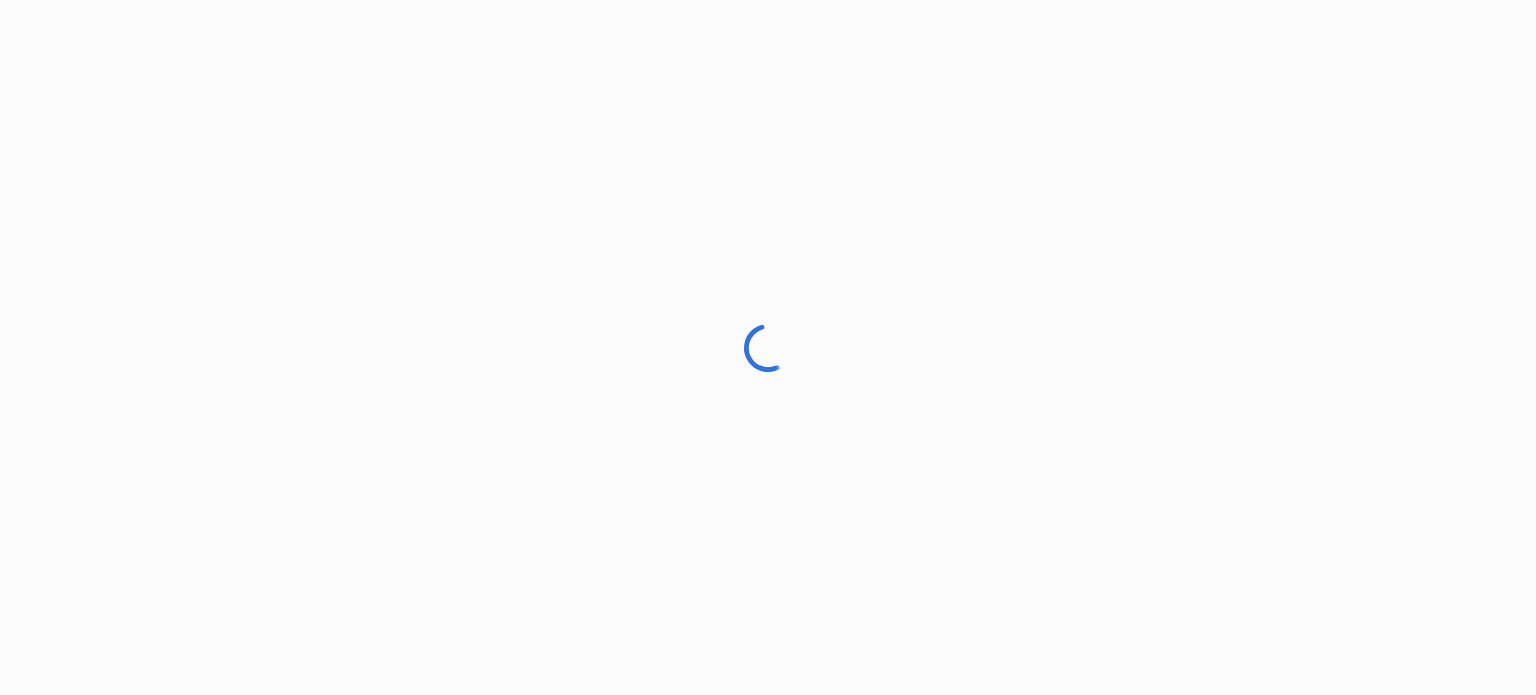 scroll, scrollTop: 0, scrollLeft: 0, axis: both 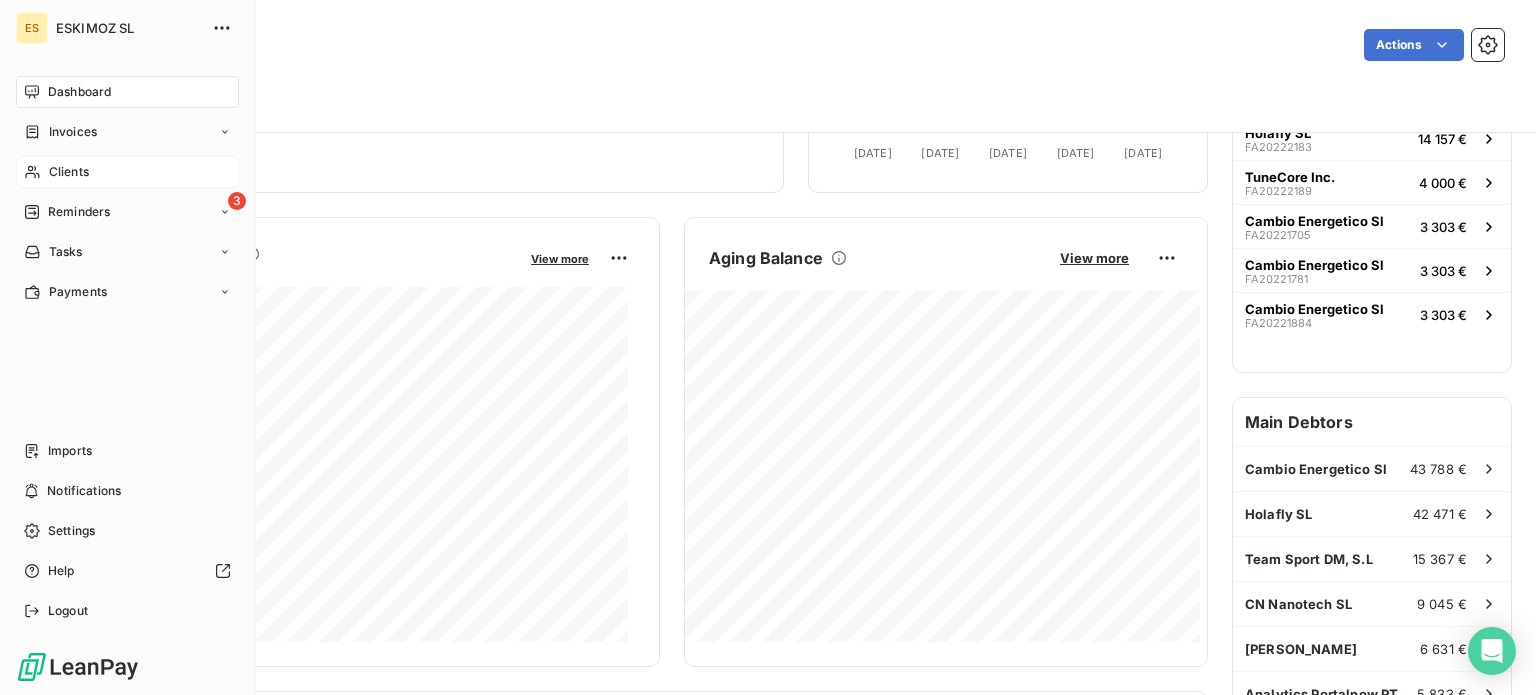 click on "Clients" at bounding box center [69, 172] 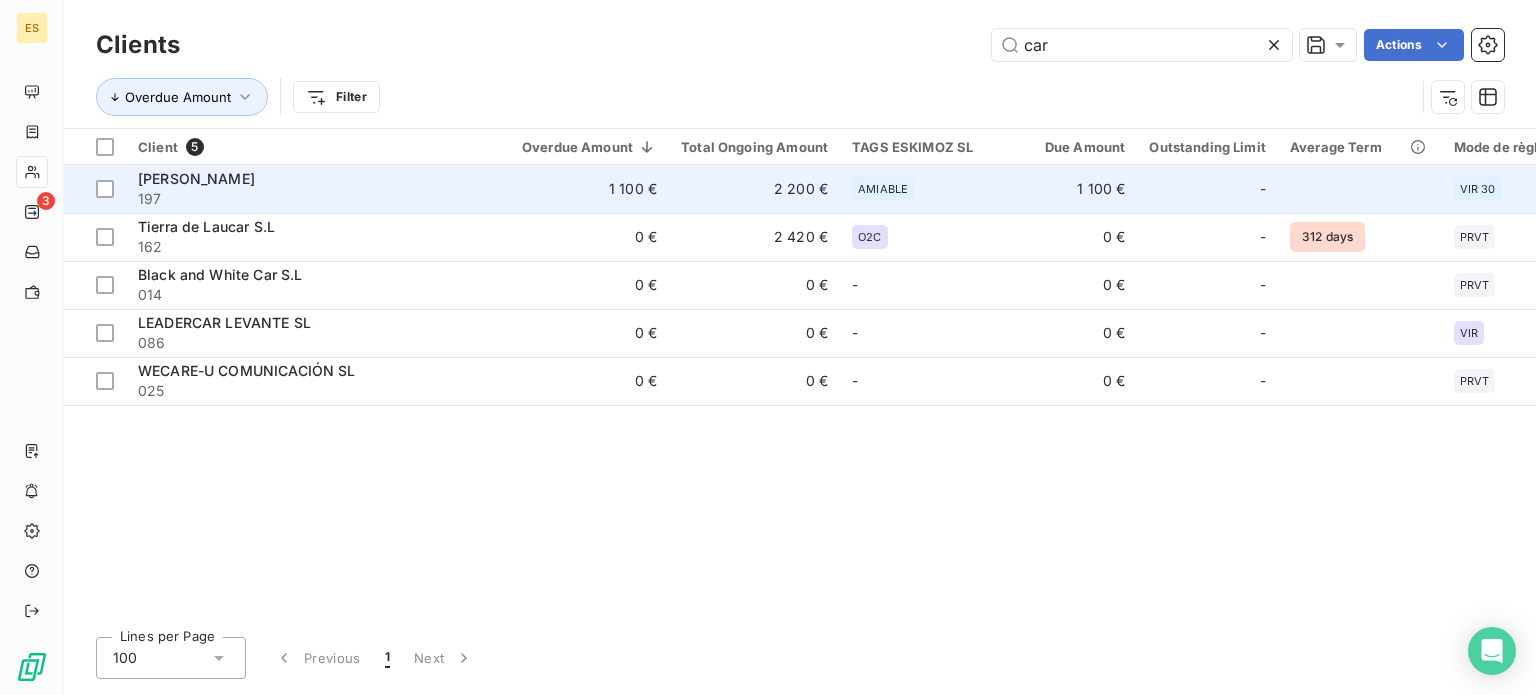 type on "car" 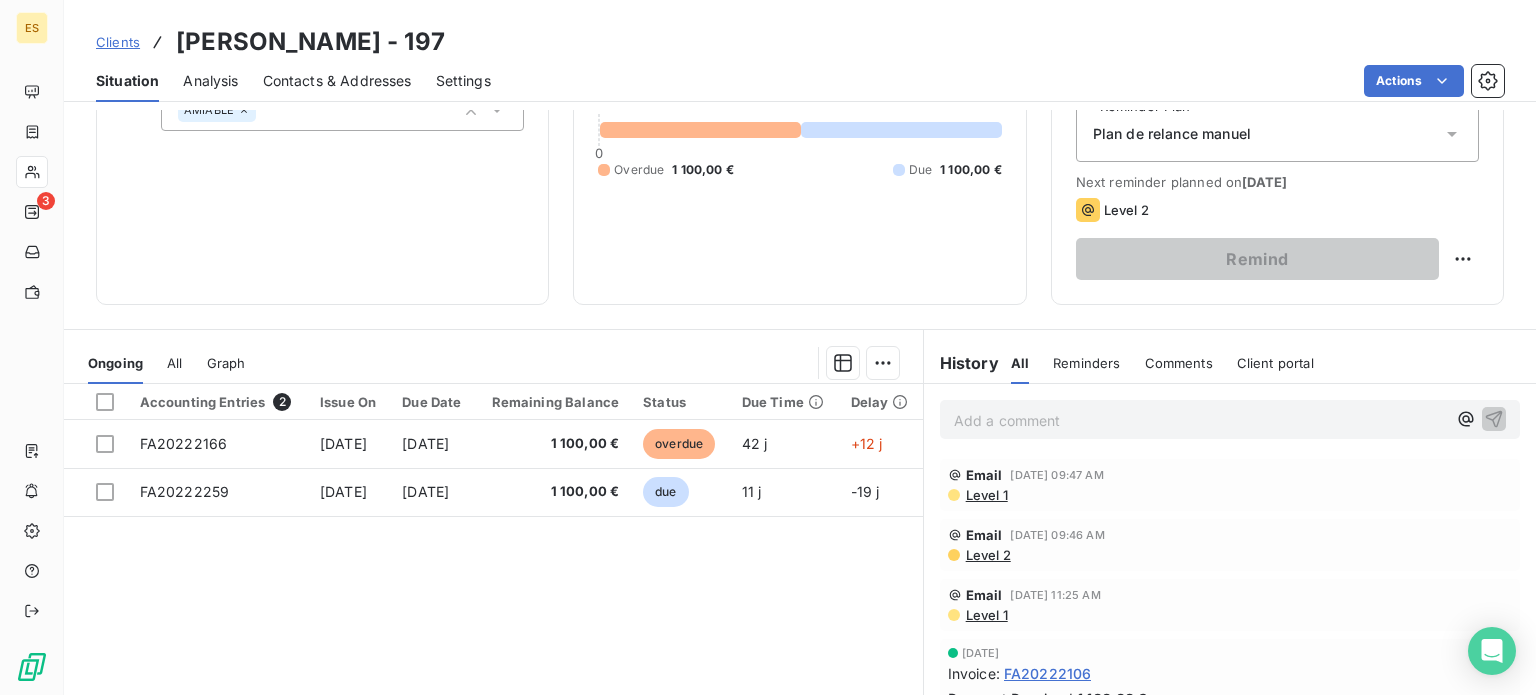 scroll, scrollTop: 300, scrollLeft: 0, axis: vertical 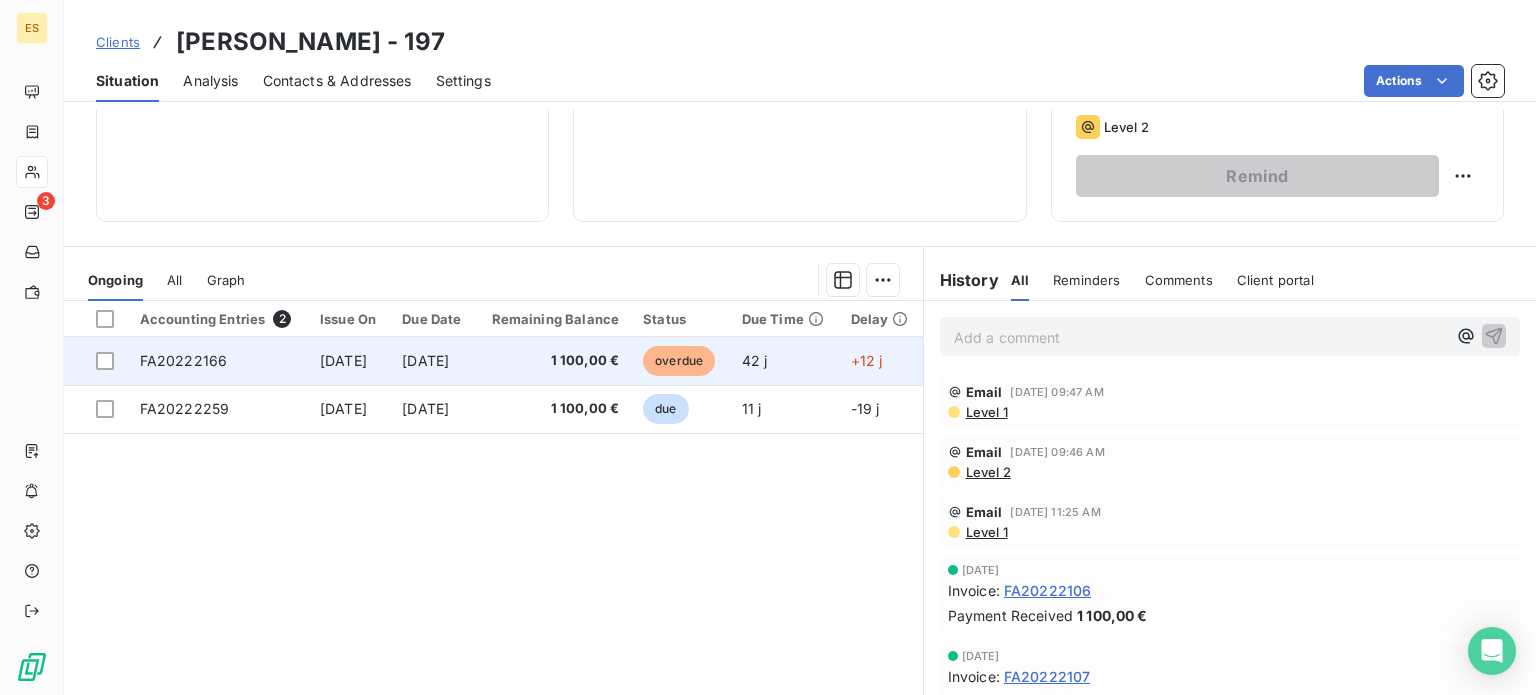 click on "[DATE]" at bounding box center [432, 361] 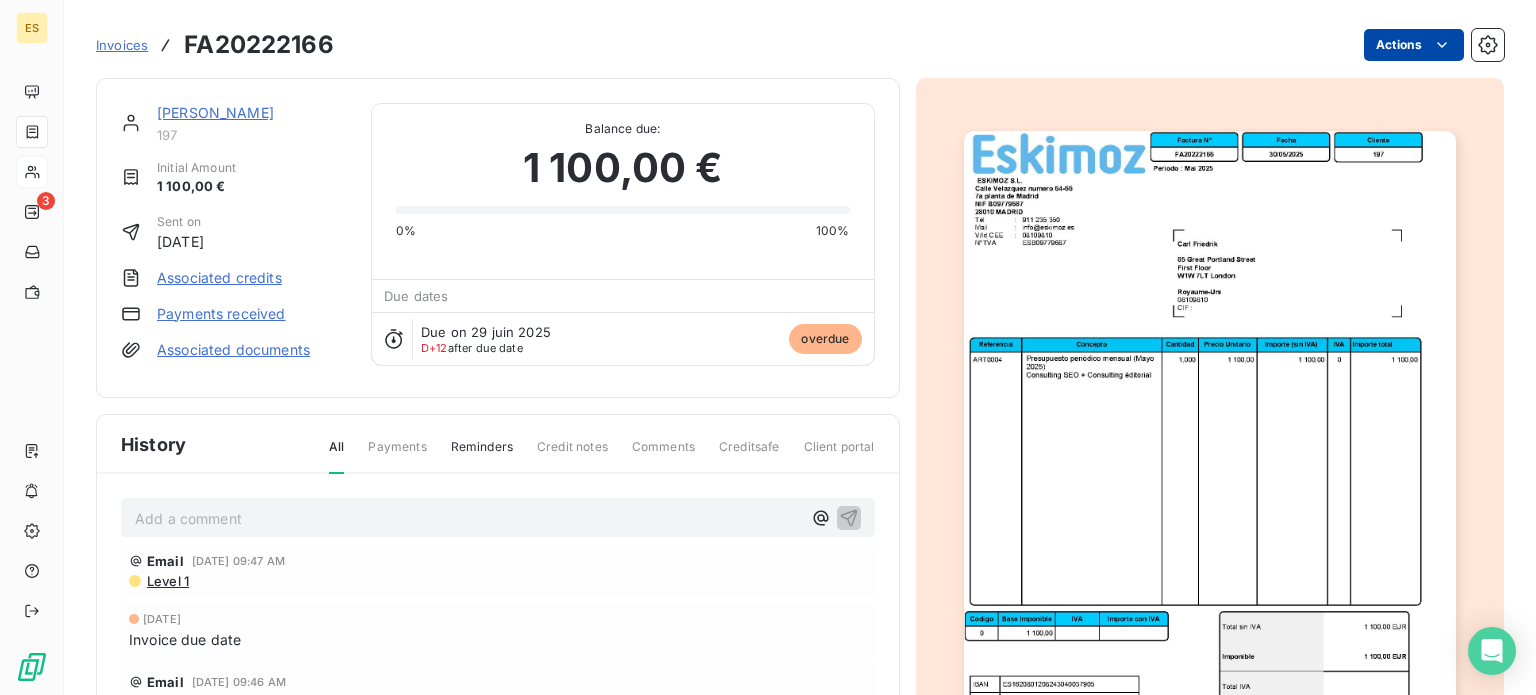 click on "ES 3 Invoices FA20222166 Actions [PERSON_NAME] 197 Initial Amount 1 100,00 € Sent on [DATE] Associated credits Payments received Associated documents Balance due: 1 100,00 € 0% 100% Due dates Due on 29 juin 2025 D+12  after due date overdue History All Payments Reminders Credit notes Comments Creditsafe Client portal Add a comment ﻿ Email [DATE] 09:47 AM Level 1 [DATE] Invoice due date Email [DATE] 09:46 AM Level 2 [DATE] Invoice issued" at bounding box center (768, 347) 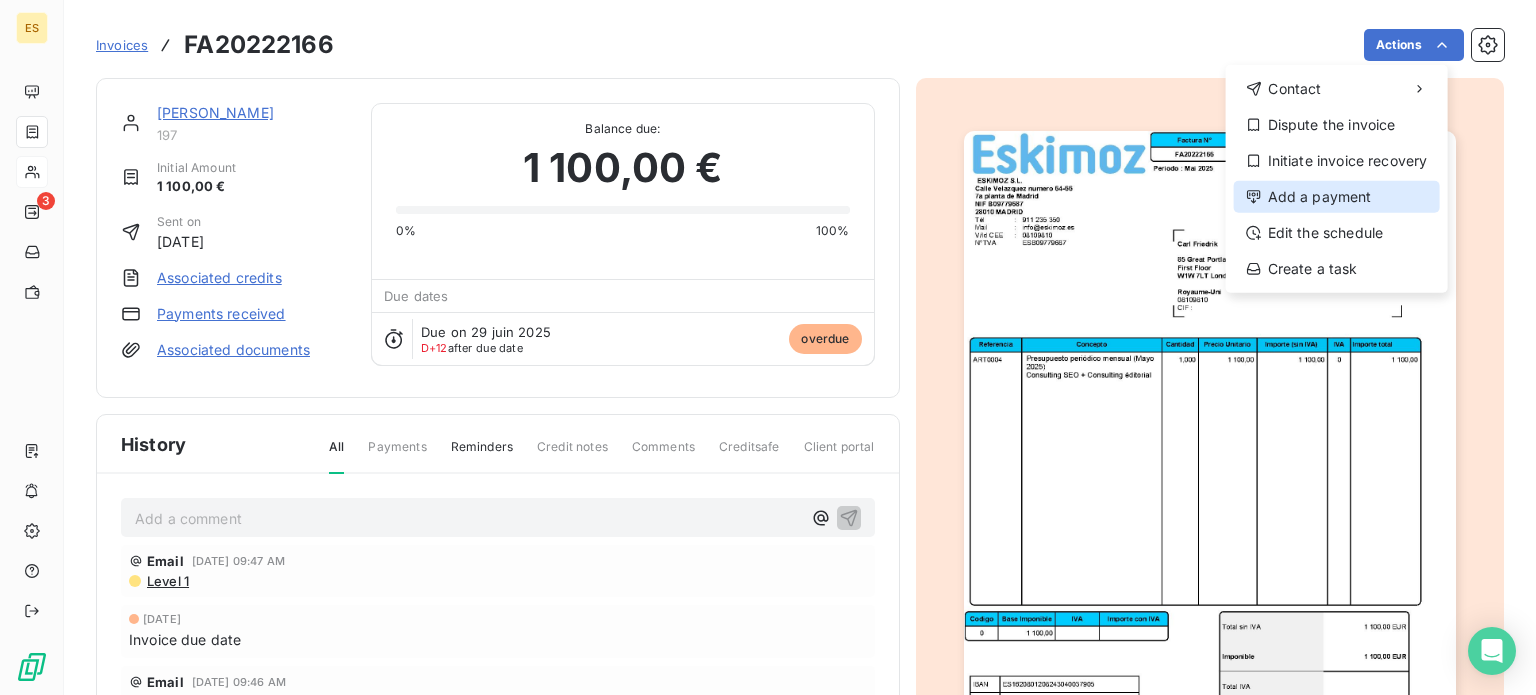 click on "Add a payment" at bounding box center [1337, 197] 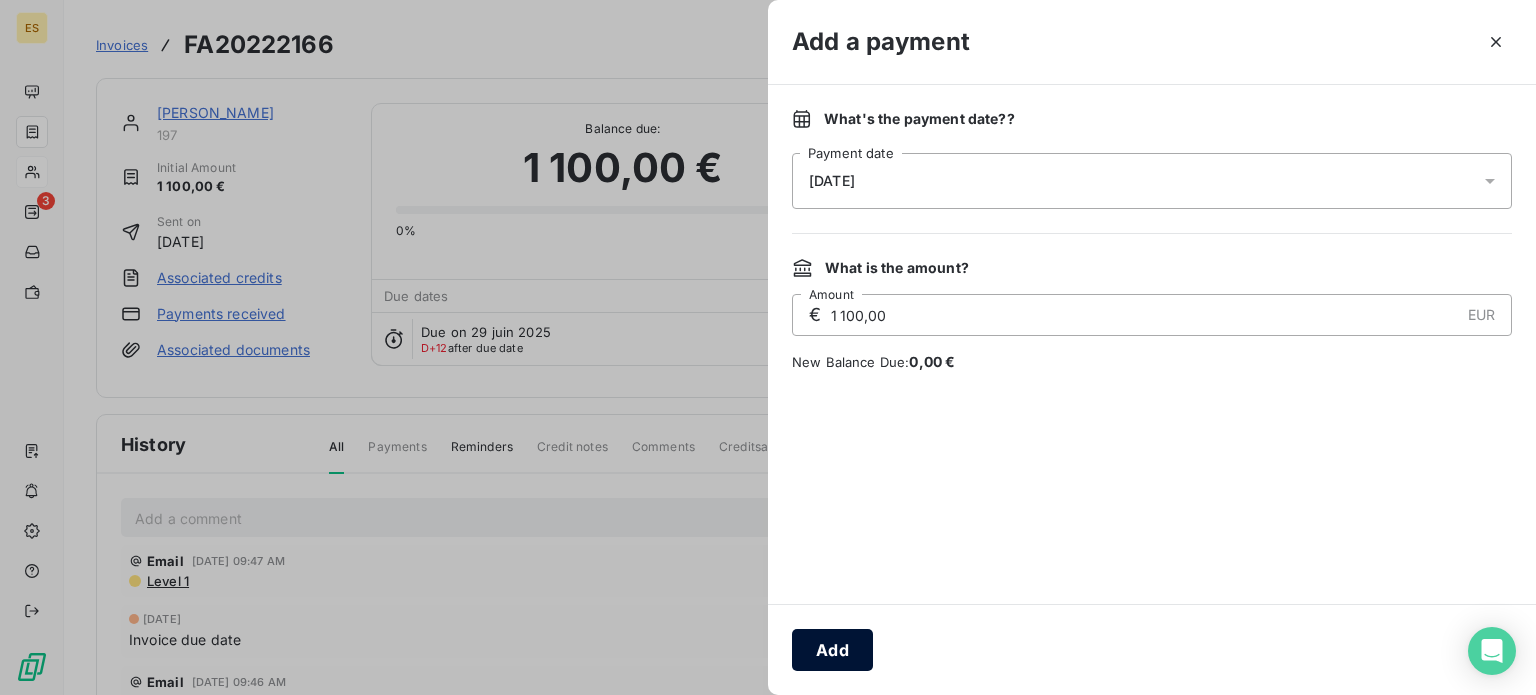 click on "Add" at bounding box center (832, 650) 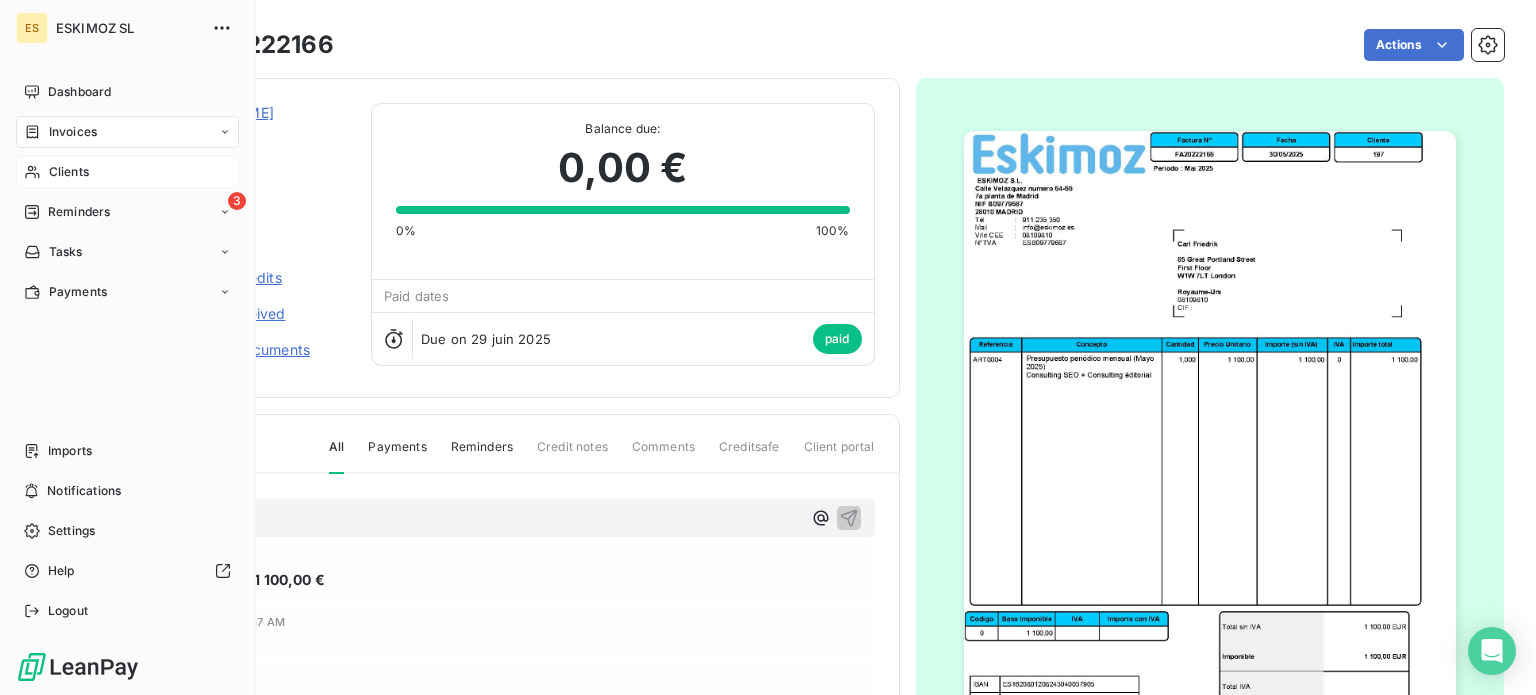 click on "Clients" at bounding box center [127, 172] 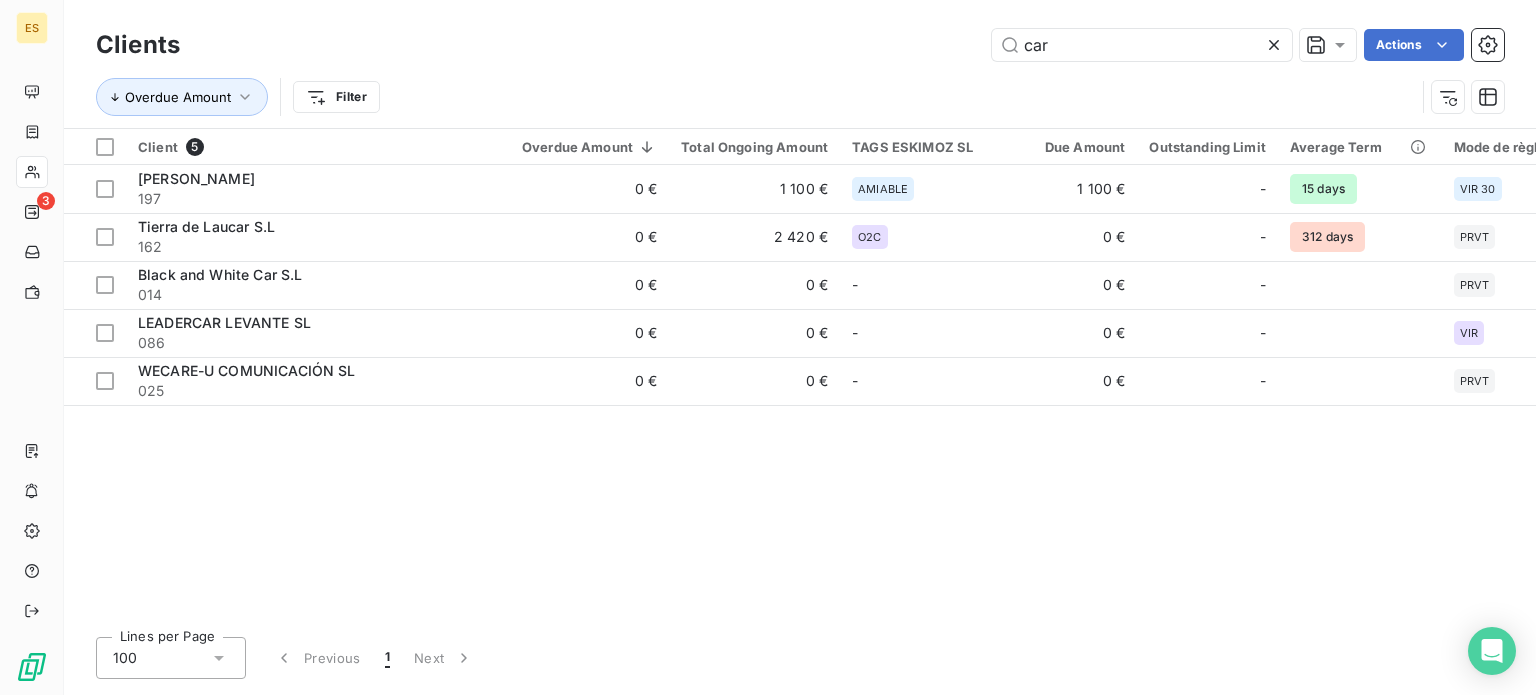 drag, startPoint x: 1141, startPoint y: 58, endPoint x: 447, endPoint y: 109, distance: 695.8714 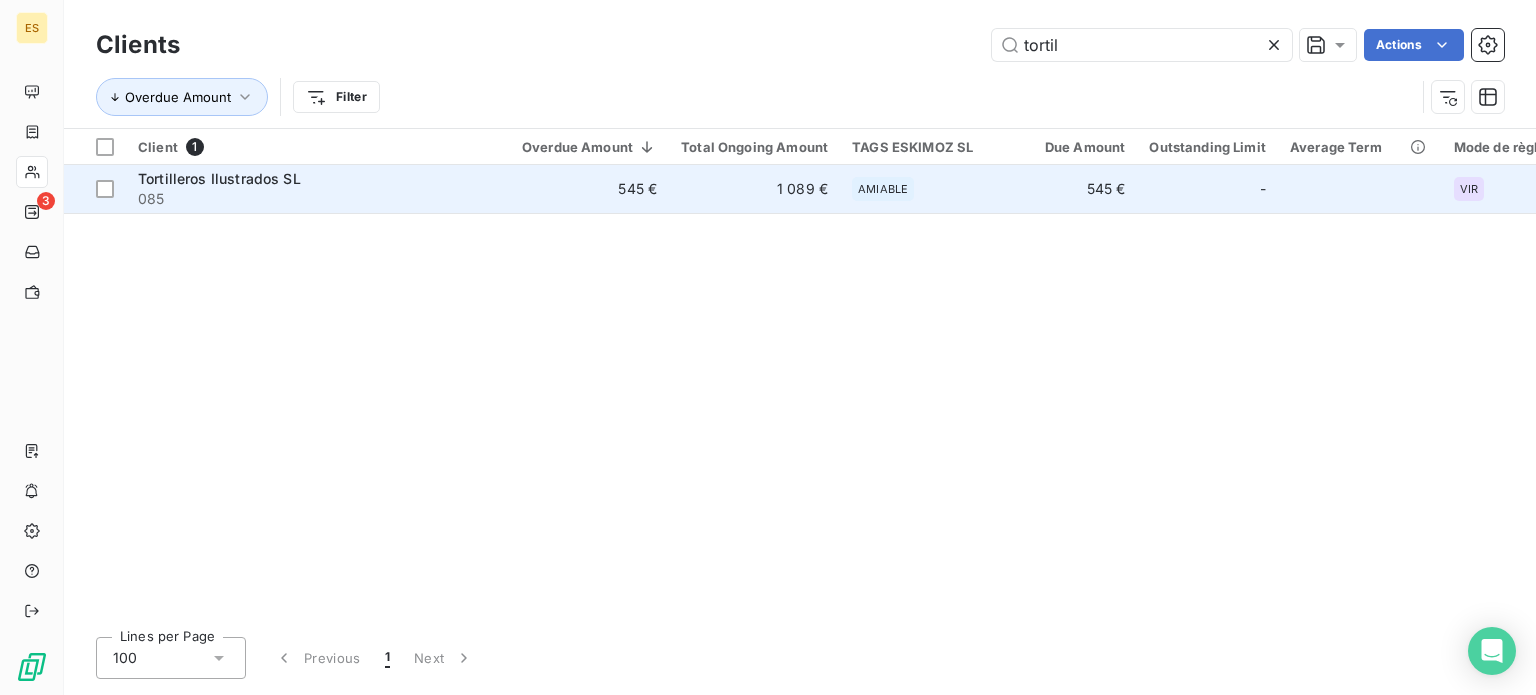 type on "tortil" 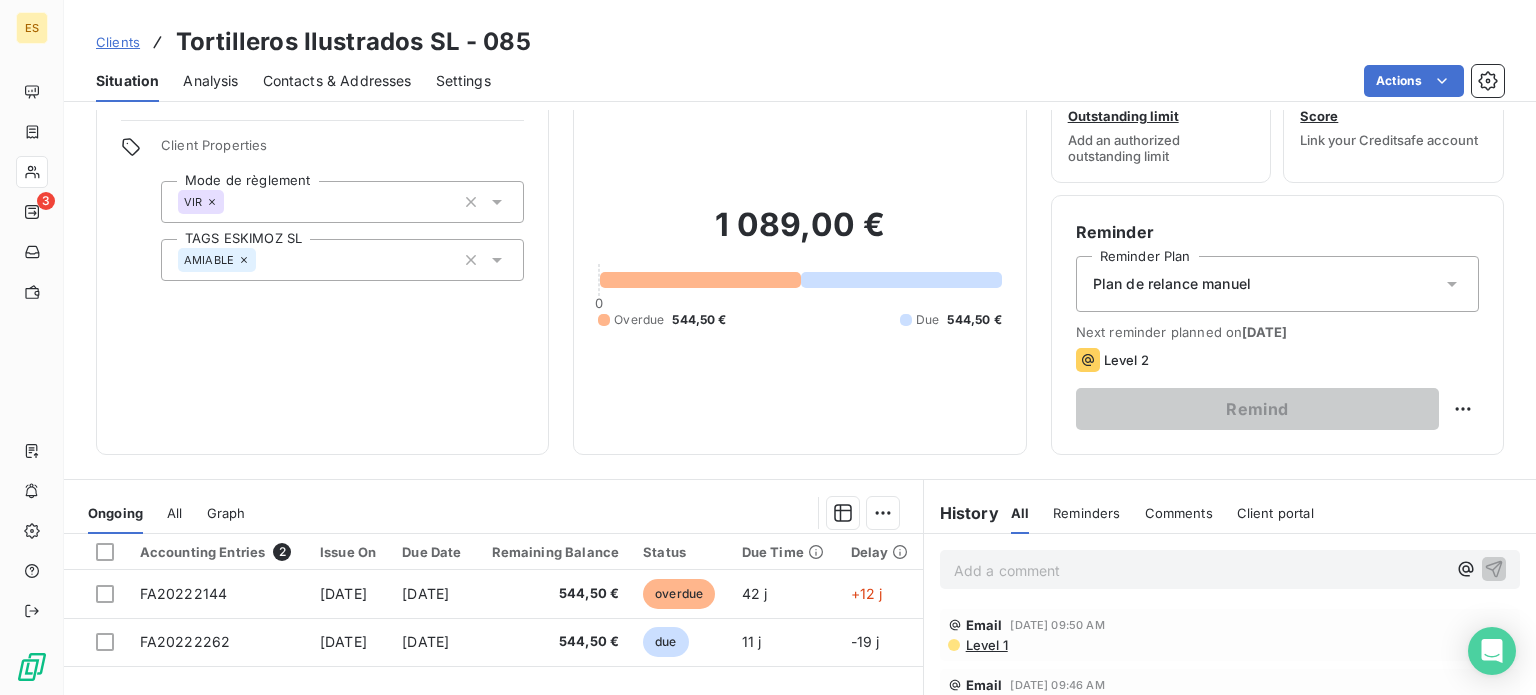 scroll, scrollTop: 200, scrollLeft: 0, axis: vertical 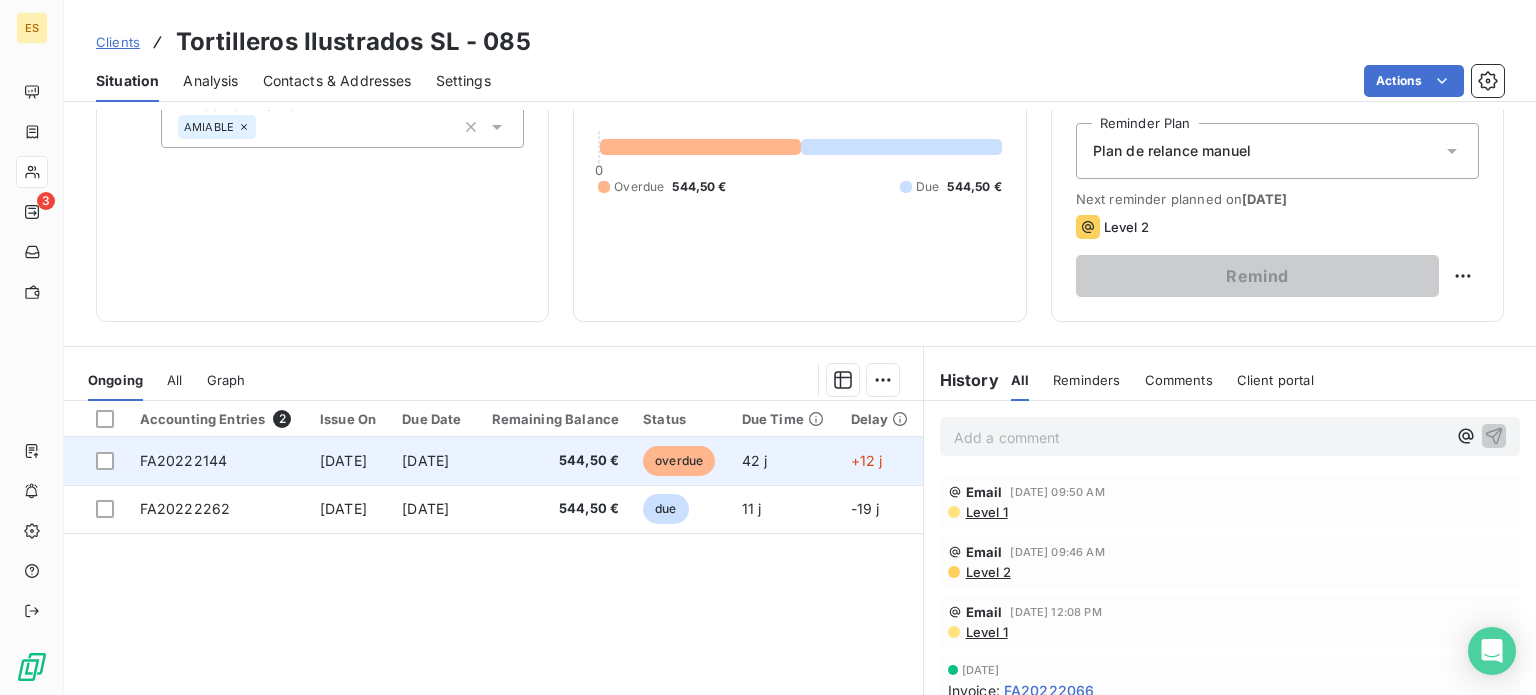 click on "544,50 €" at bounding box center [554, 461] 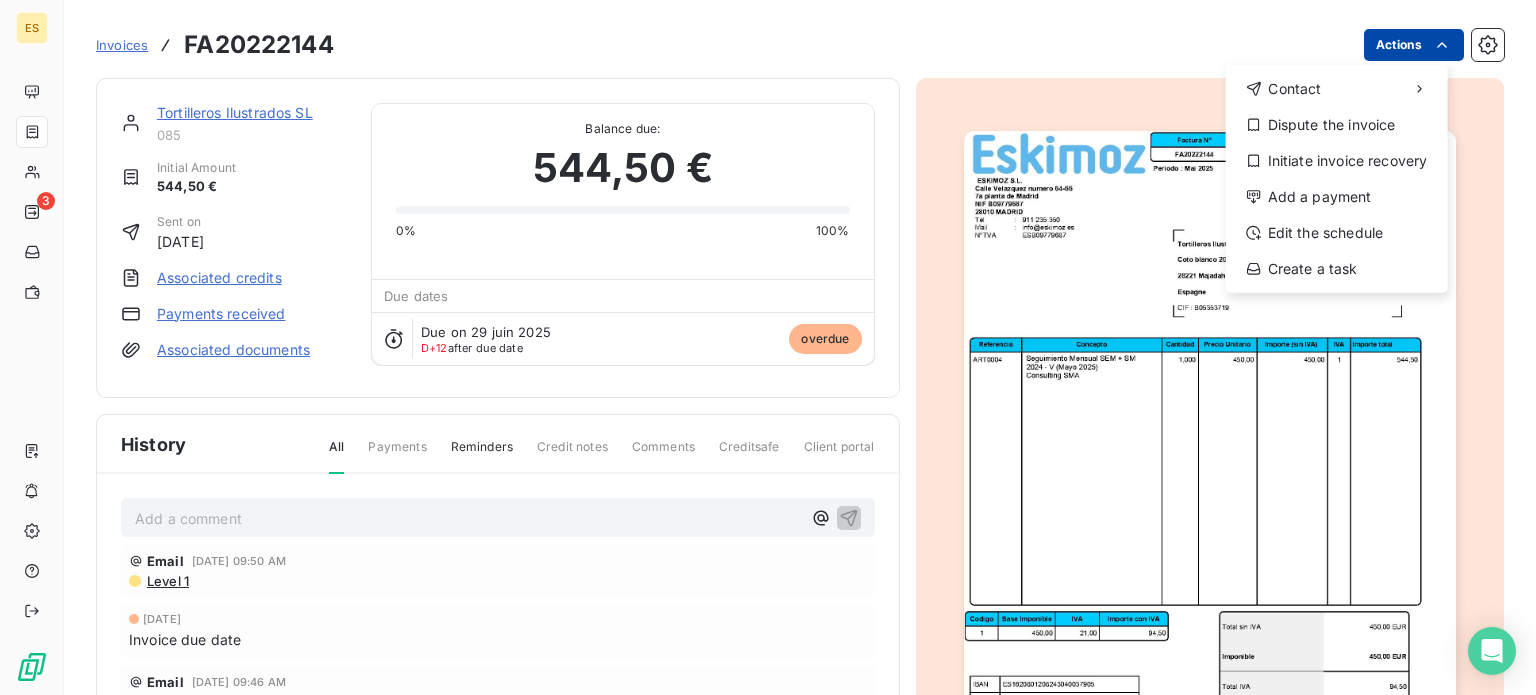 click on "ES 3 Invoices FA20222144 Actions Contact Dispute the invoice Initiate invoice recovery Add a payment Edit the schedule Create a task Tortilleros Ilustrados SL 085 Initial Amount 544,50 € Sent on [DATE] Associated credits Payments received Associated documents Balance due: 544,50 € 0% 100% Due dates Due on 29 juin 2025 D+12  after due date overdue History All Payments Reminders Credit notes Comments Creditsafe Client portal Add a comment ﻿ Email [DATE] 09:50 AM Level 1 [DATE] Invoice due date Email [DATE] 09:46 AM Level 2 [DATE] Invoice issued" at bounding box center (768, 347) 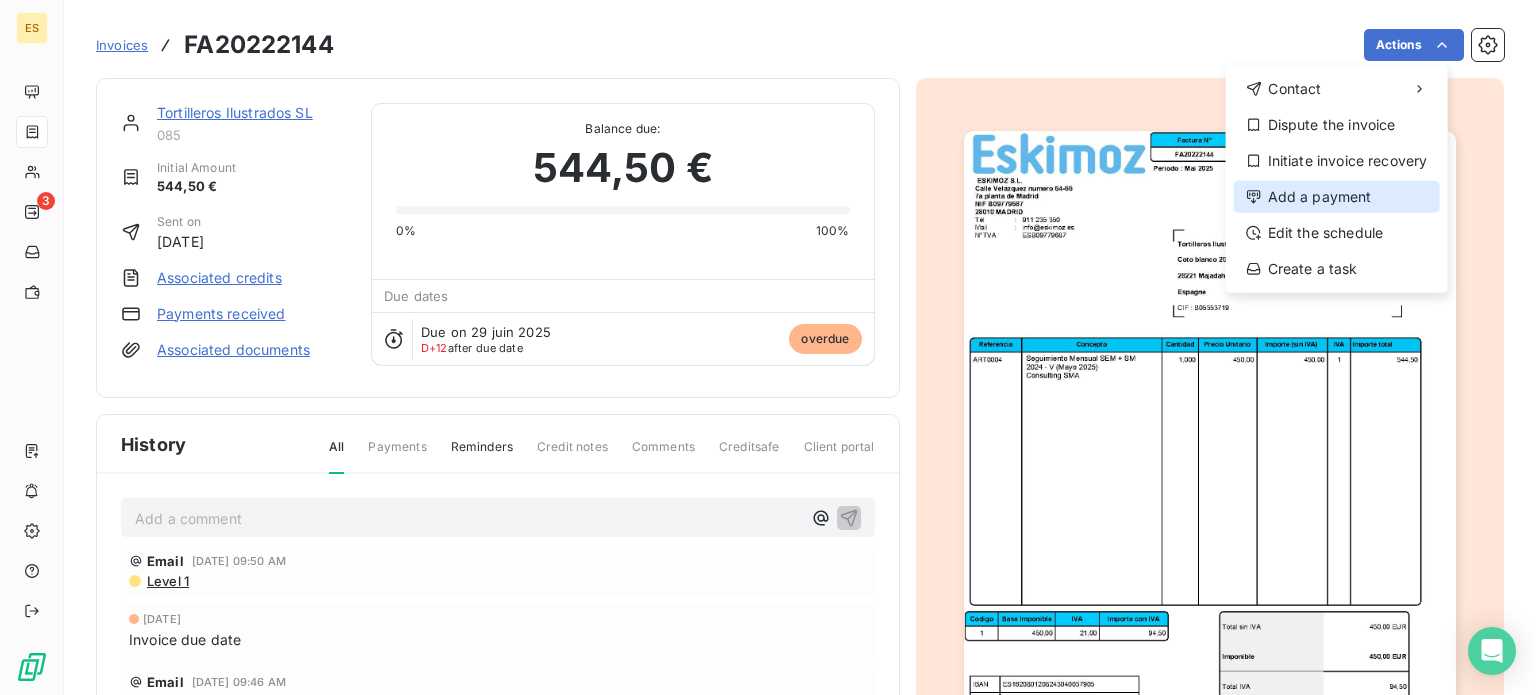 click on "Add a payment" at bounding box center [1337, 197] 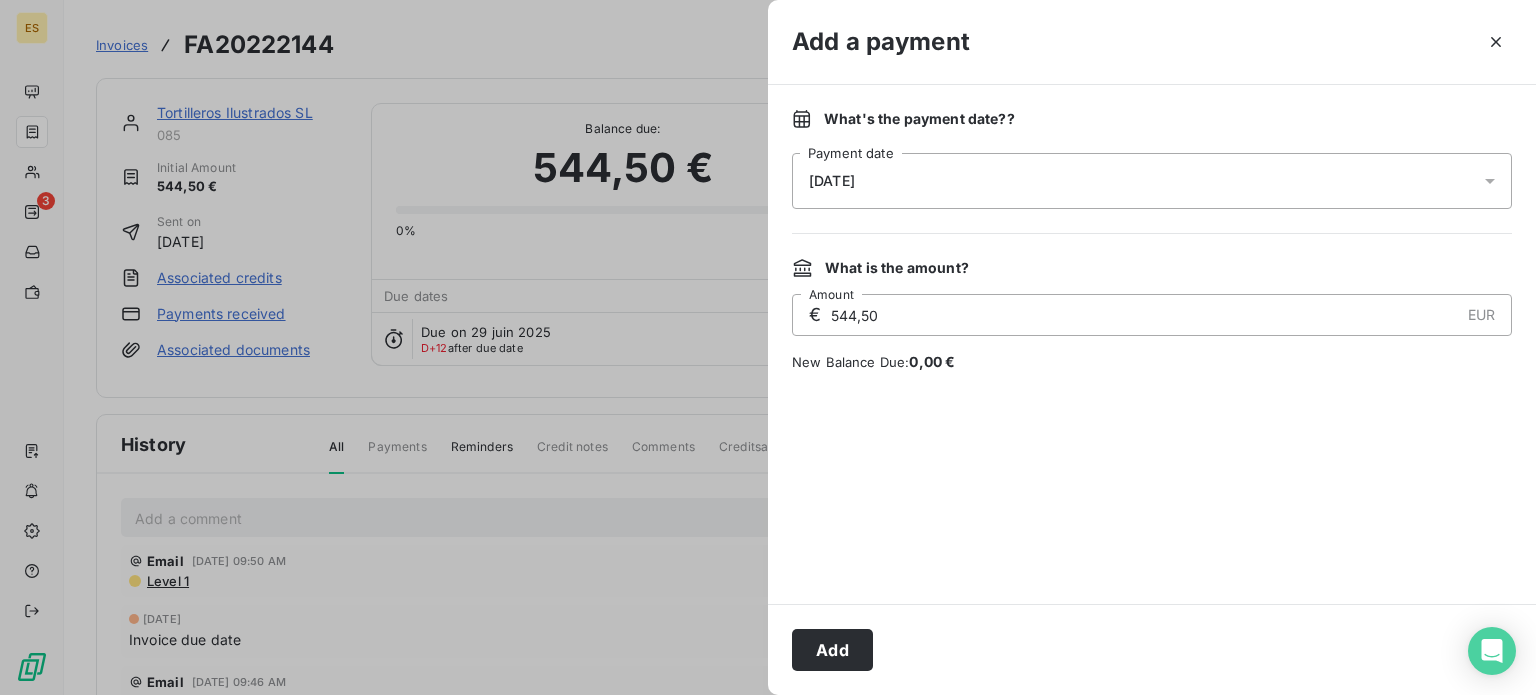 drag, startPoint x: 853, startPoint y: 651, endPoint x: 886, endPoint y: 639, distance: 35.1141 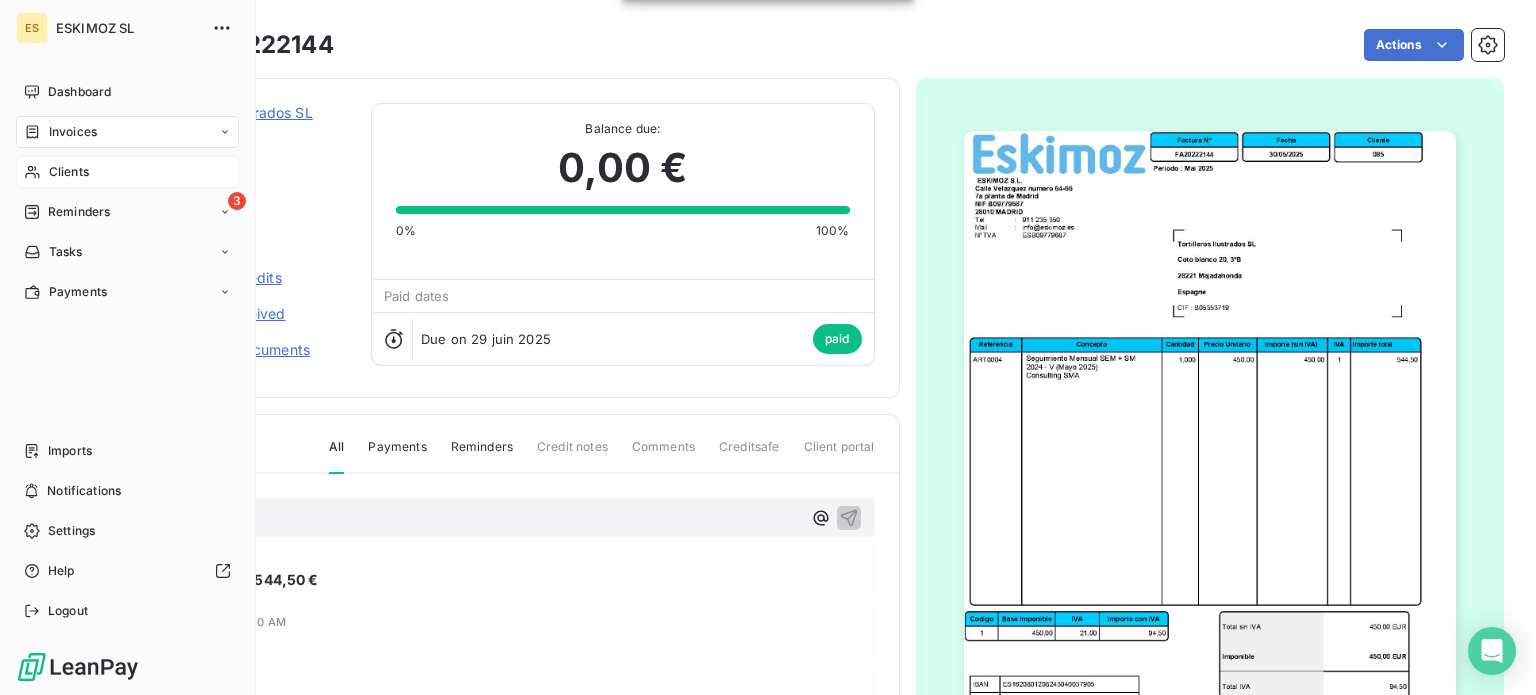 click on "Clients" at bounding box center (69, 172) 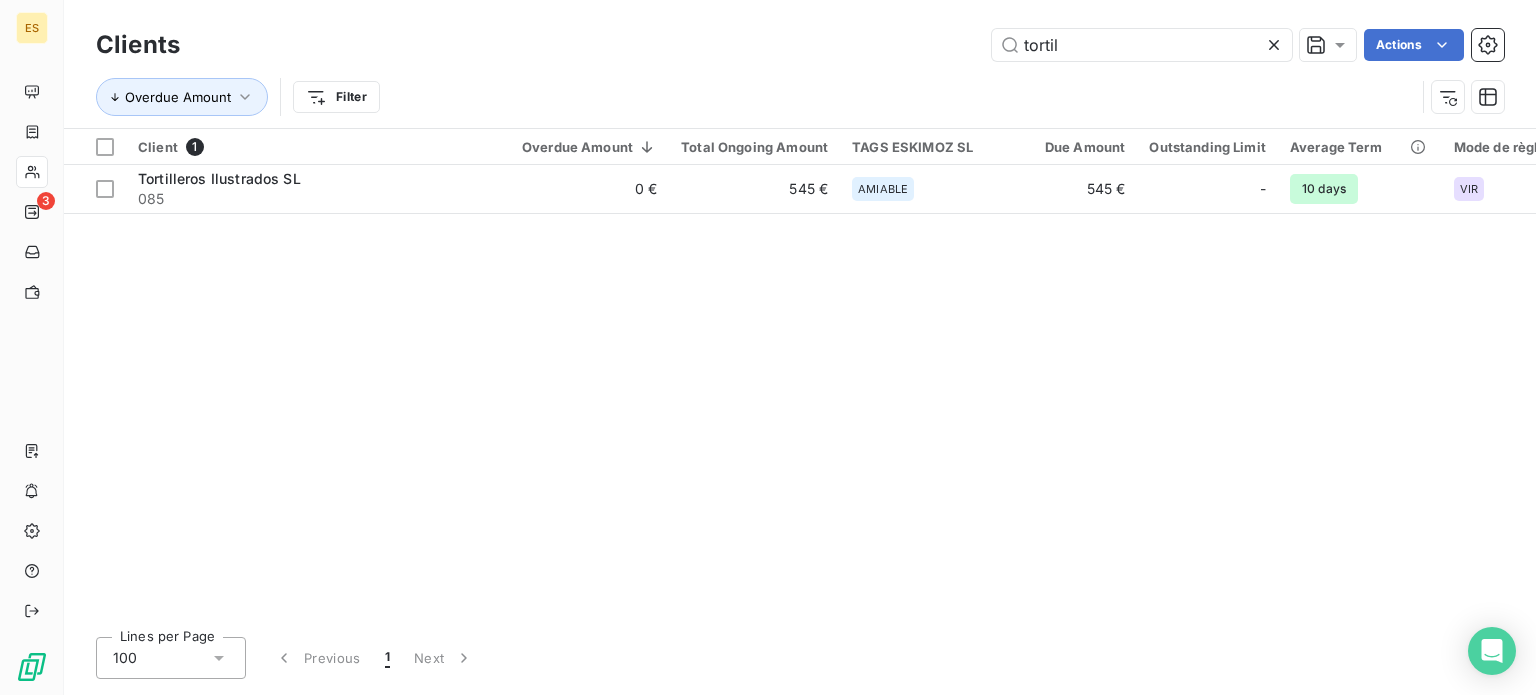 drag, startPoint x: 1062, startPoint y: 44, endPoint x: 814, endPoint y: 38, distance: 248.07257 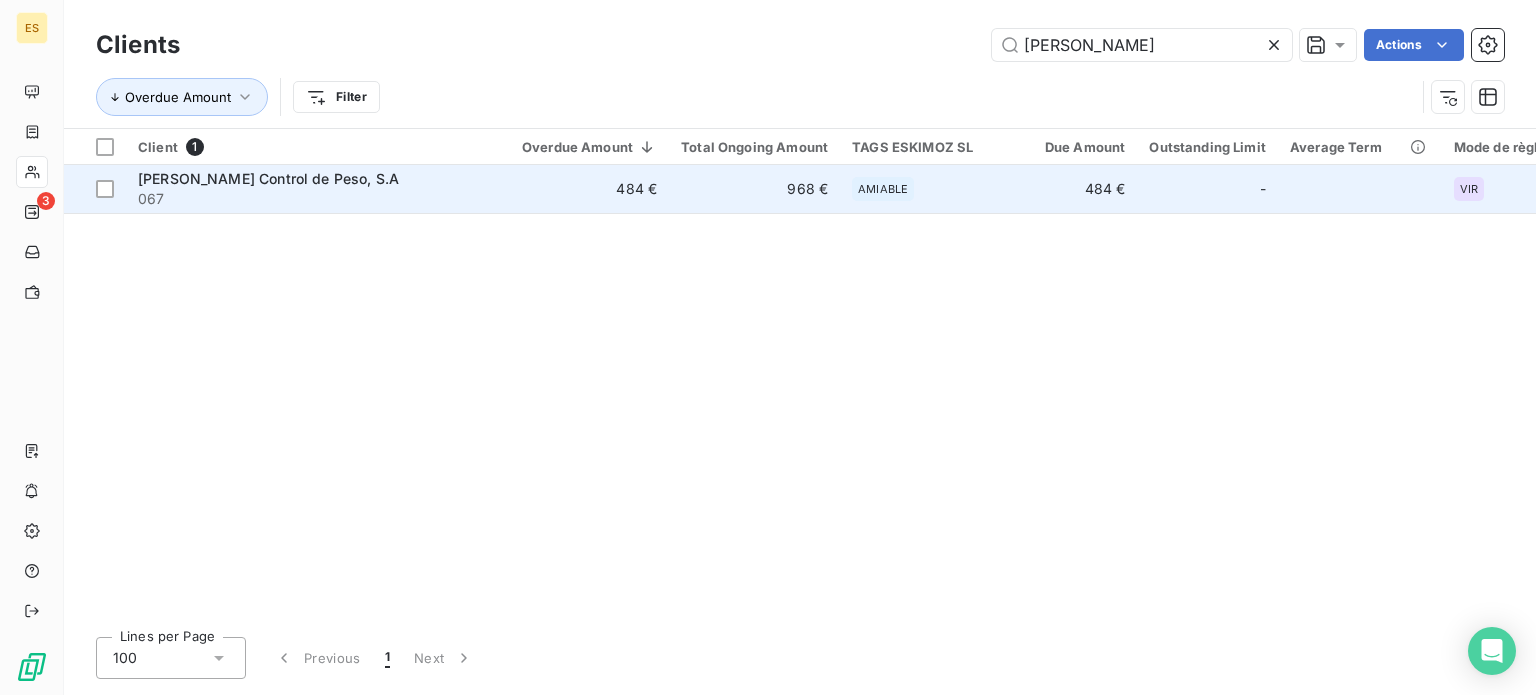 type on "[PERSON_NAME]" 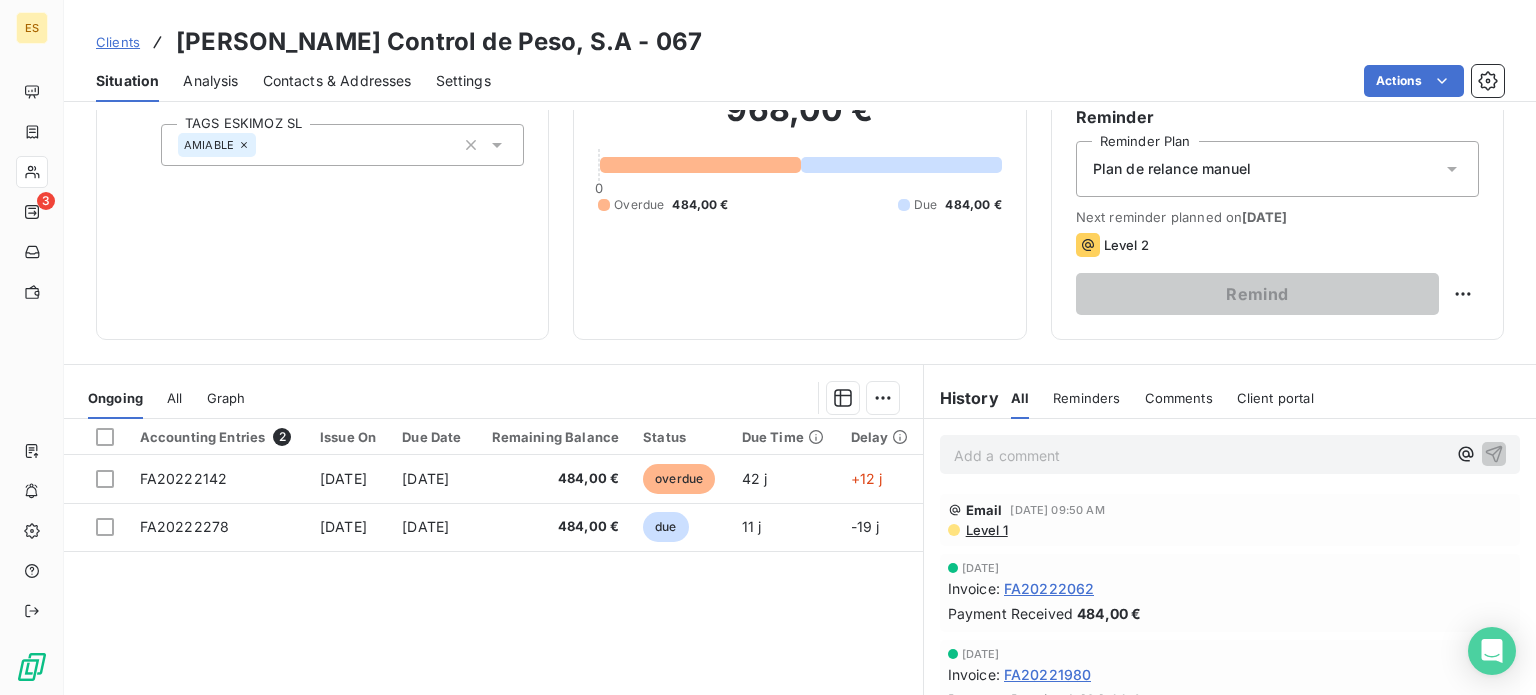 scroll, scrollTop: 350, scrollLeft: 0, axis: vertical 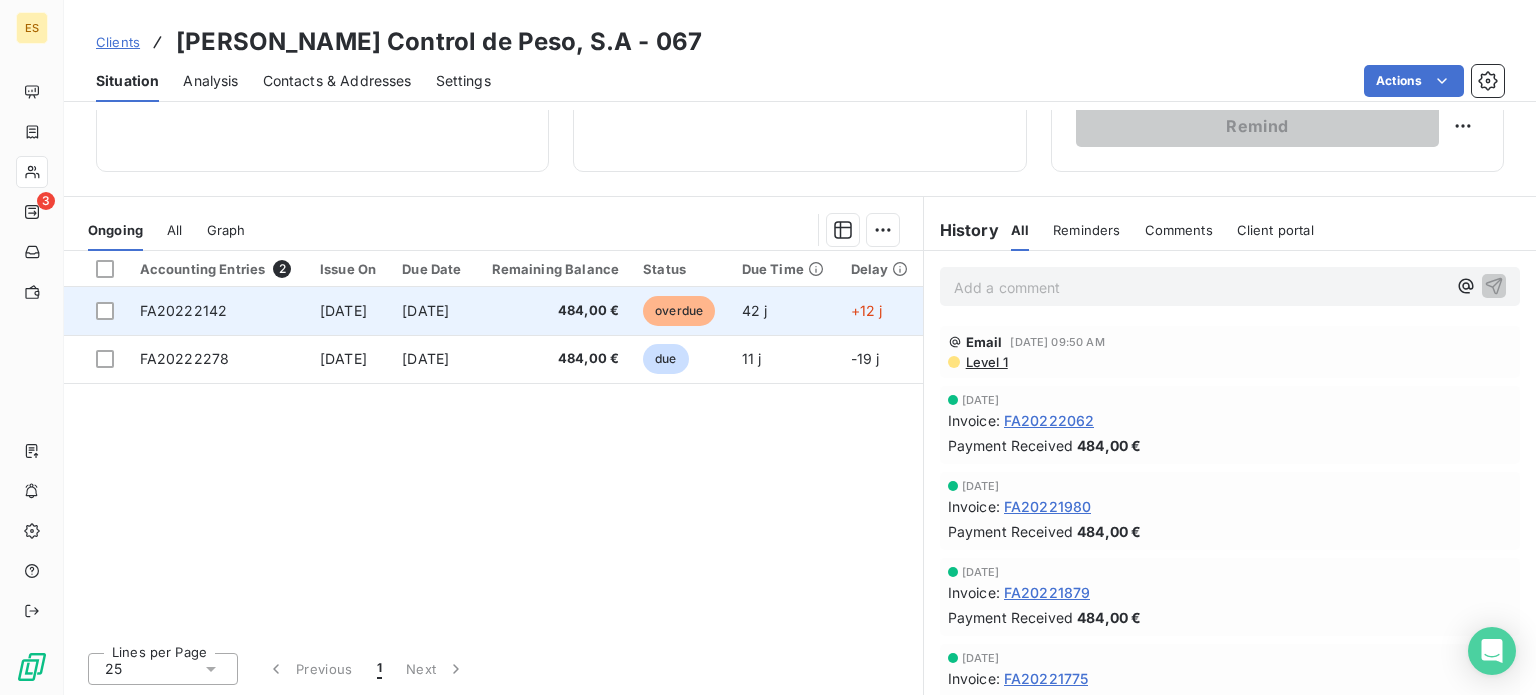 click on "484,00 €" at bounding box center [554, 311] 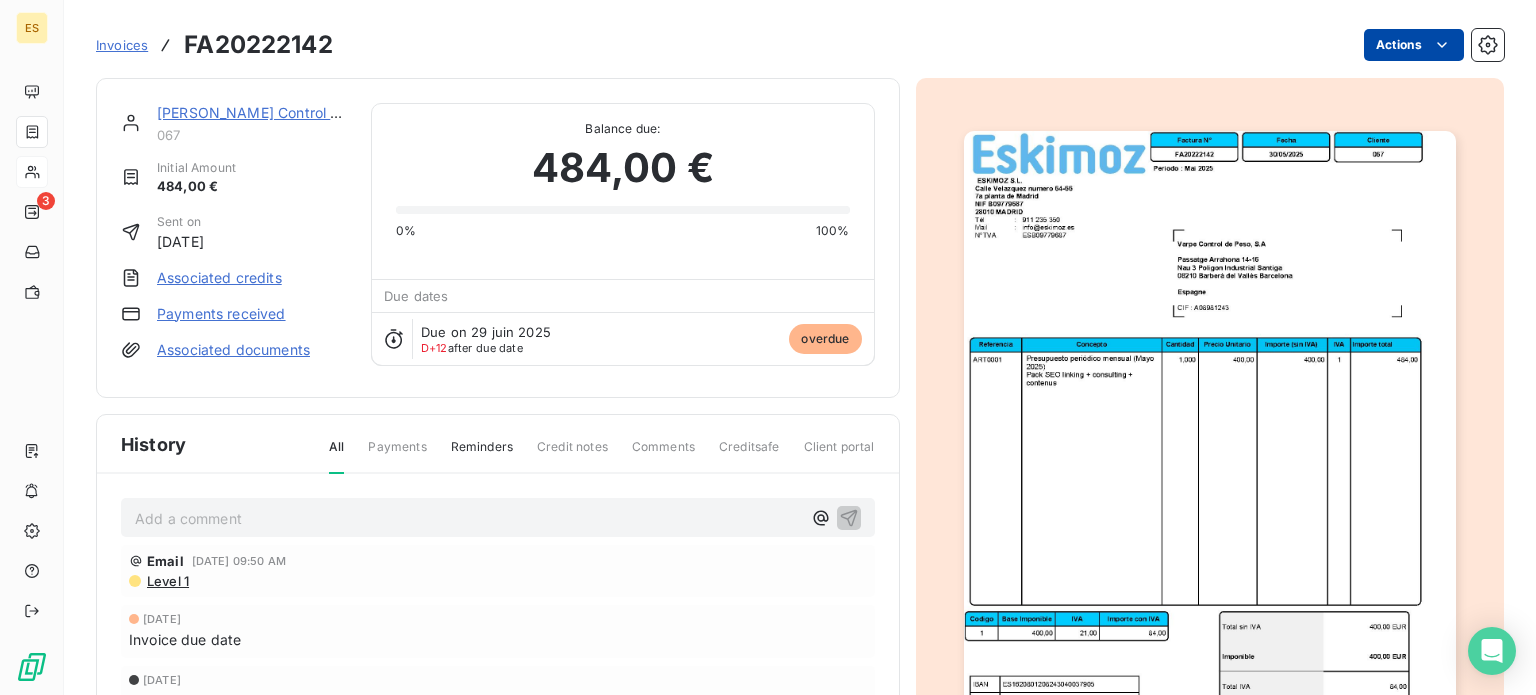 click on "ES 3 Invoices FA20222142 Actions [PERSON_NAME] Control de Peso, S.A 067 Initial Amount 484,00 € Sent on [DATE] Associated credits Payments received Associated documents Balance due: 484,00 € 0% 100% Due dates Due on 29 juin 2025 D+12  after due date overdue History All Payments Reminders Credit notes Comments Creditsafe Client portal Add a comment ﻿ Email [DATE] 09:50 AM Level 1 [DATE] Invoice due date [DATE] Invoice issued" at bounding box center [768, 347] 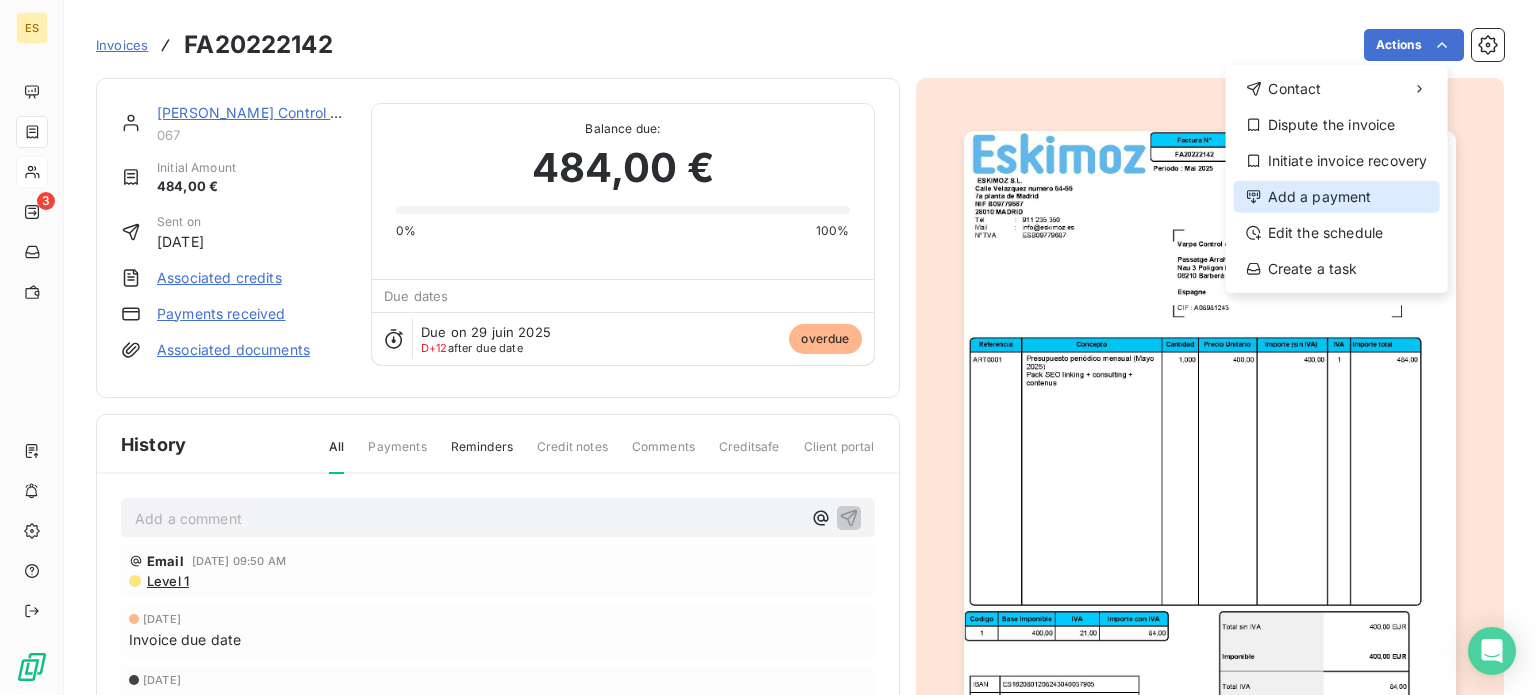 click on "Add a payment" at bounding box center [1337, 197] 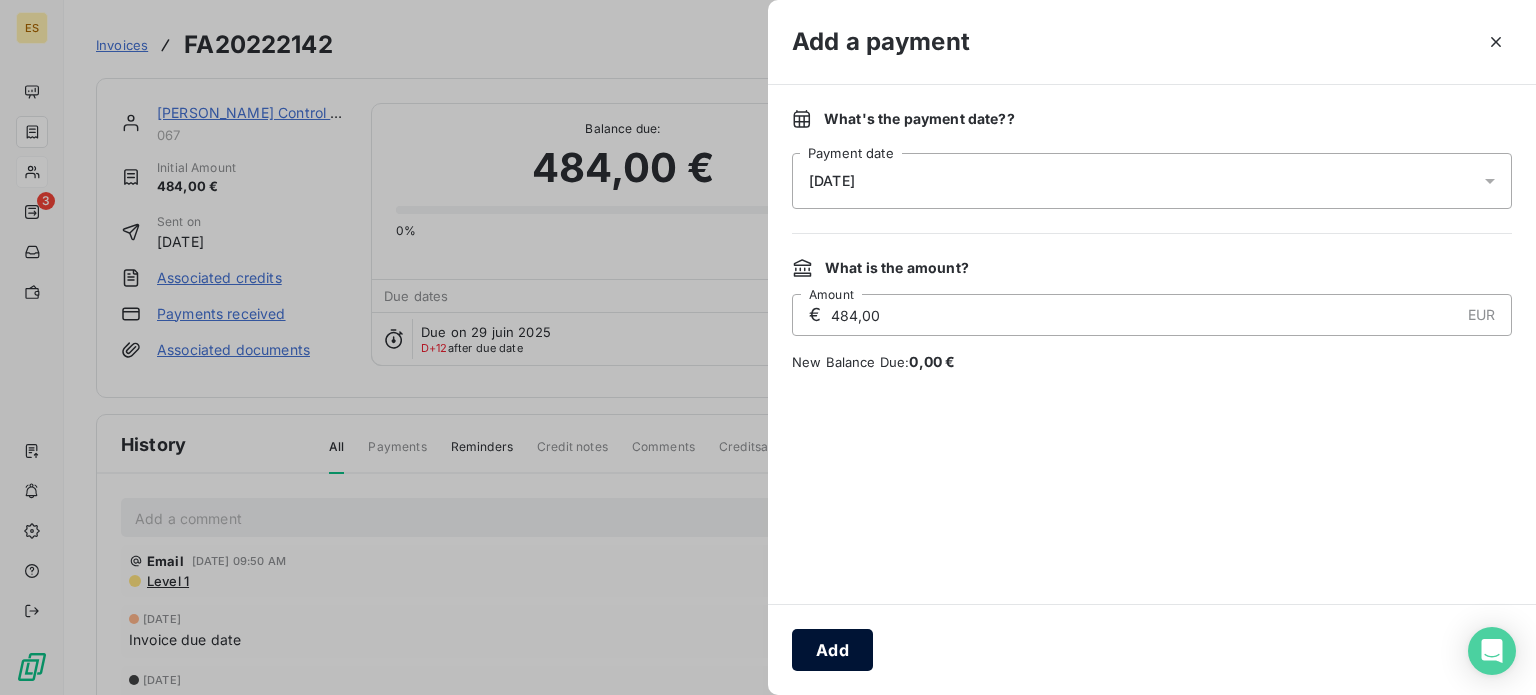 click on "Add" at bounding box center [832, 650] 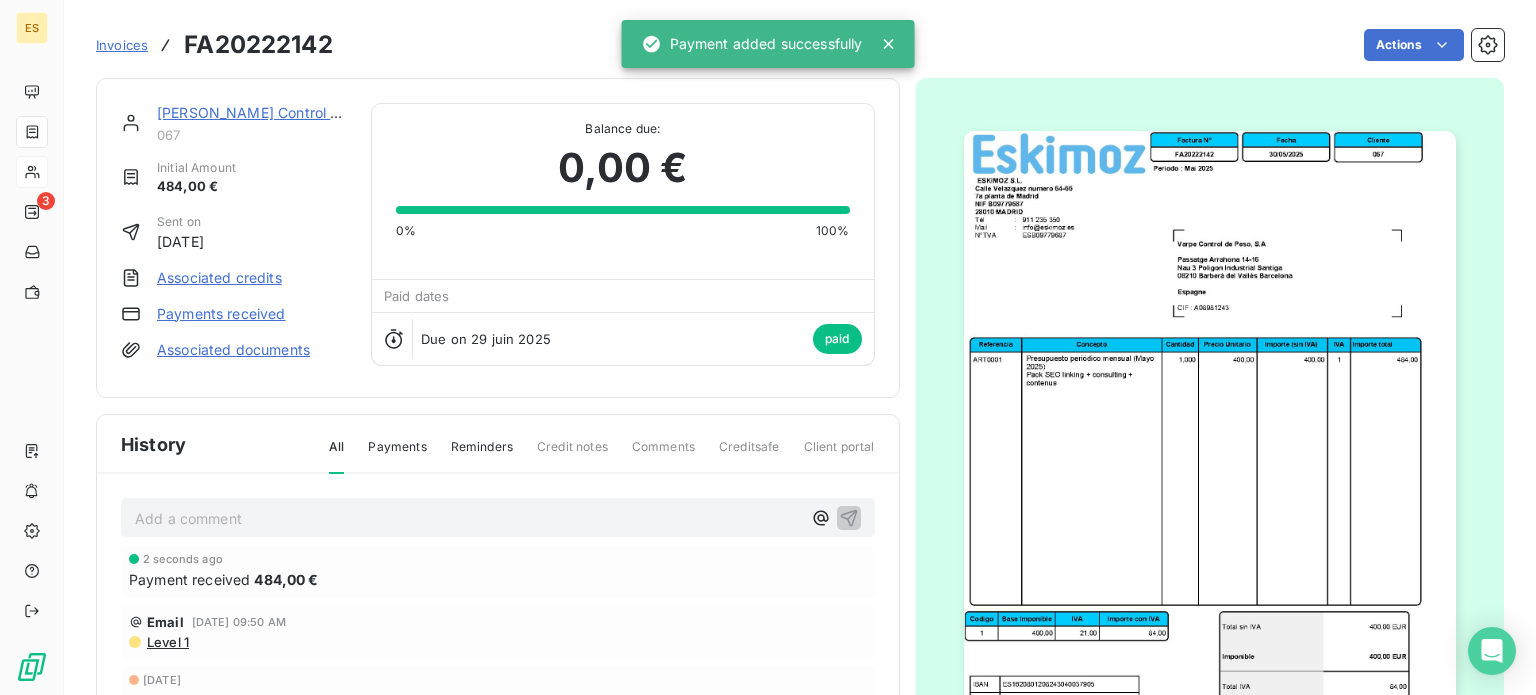 click on "[PERSON_NAME] Control de Peso, S.A" at bounding box center [286, 112] 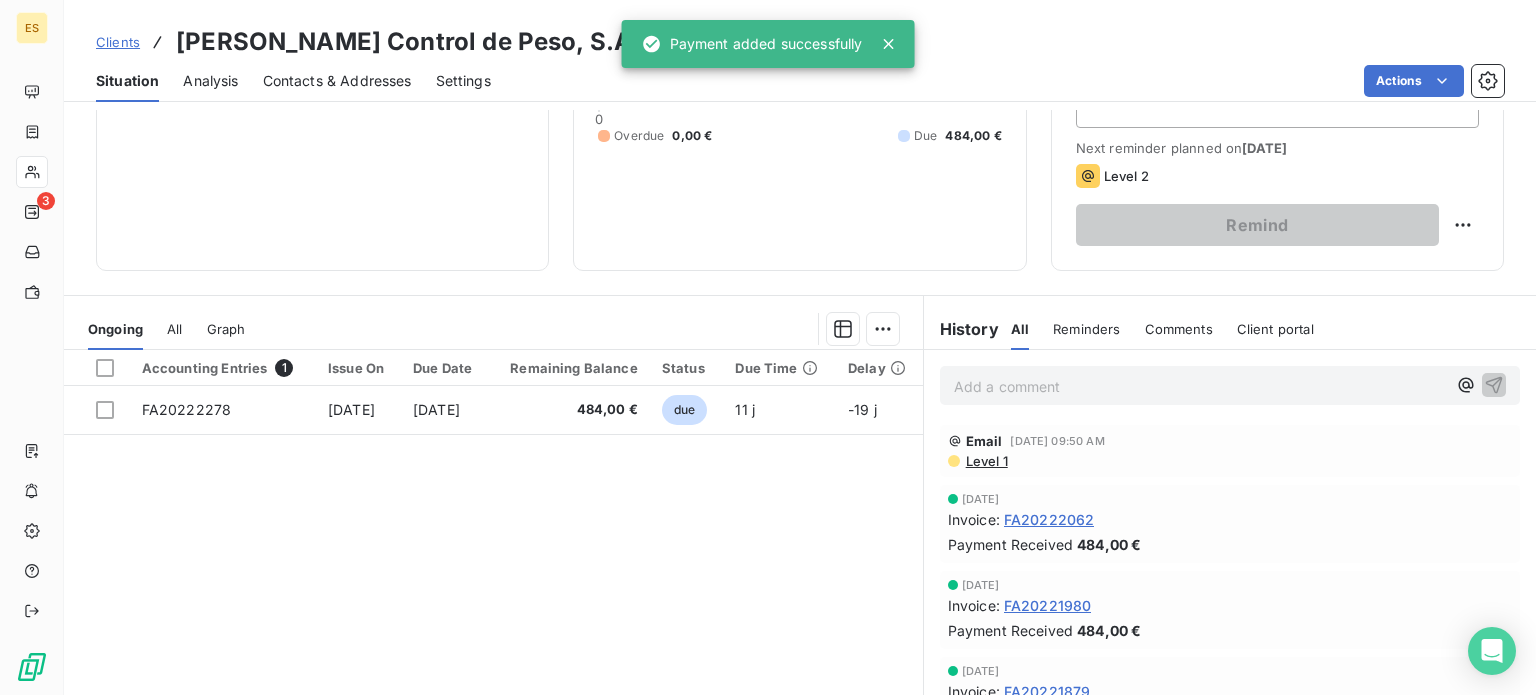 scroll, scrollTop: 350, scrollLeft: 0, axis: vertical 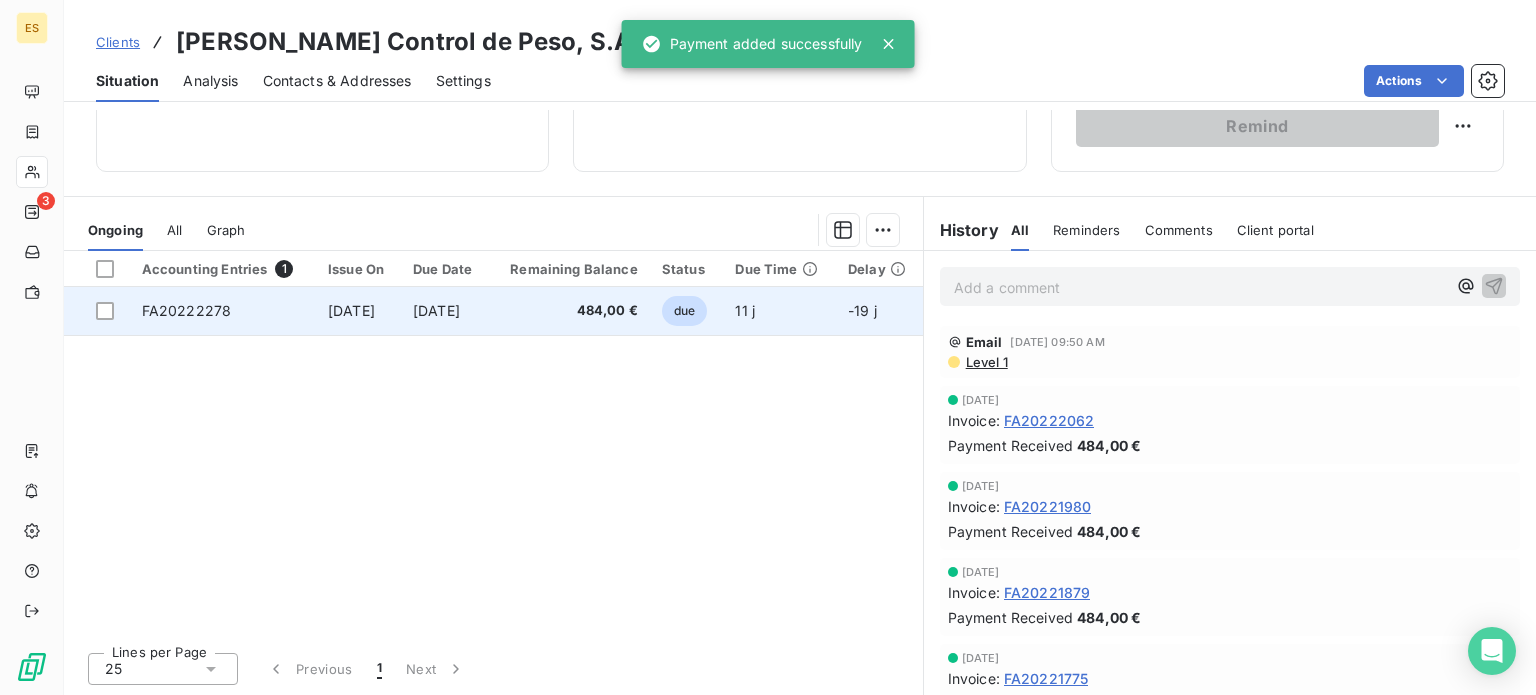 click on "484,00 €" at bounding box center (569, 311) 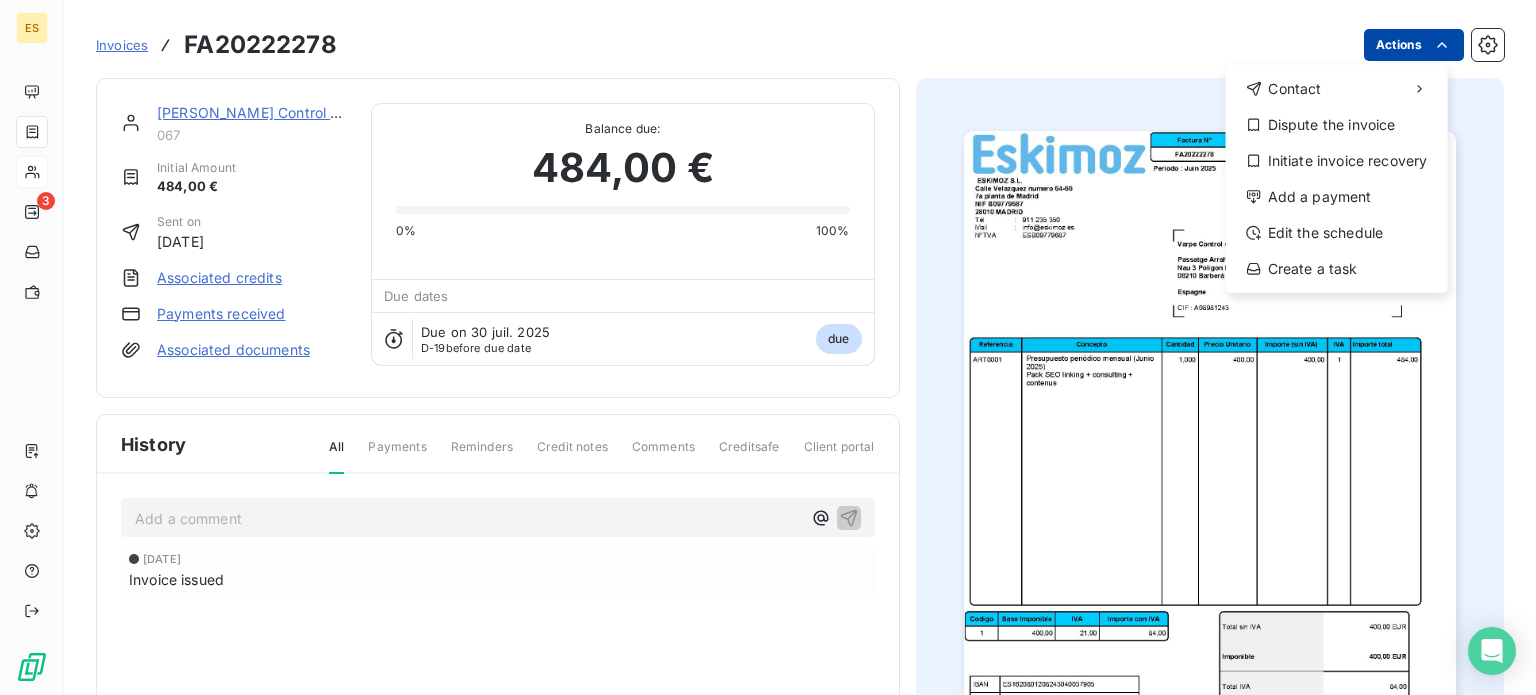 click on "ES 3 Invoices FA20222278 Actions Contact Dispute the invoice Initiate invoice recovery Add a payment Edit the schedule Create a task [PERSON_NAME] Control de Peso, S.A 067 Initial Amount 484,00 € Sent on [DATE] Associated credits Payments received Associated documents Balance due: 484,00 € 0% 100% Due dates Due on 30 juil. 2025 D-19  before due date due History All Payments Reminders Credit notes Comments Creditsafe Client portal Add a comment ﻿ [DATE] Invoice issued" at bounding box center (768, 347) 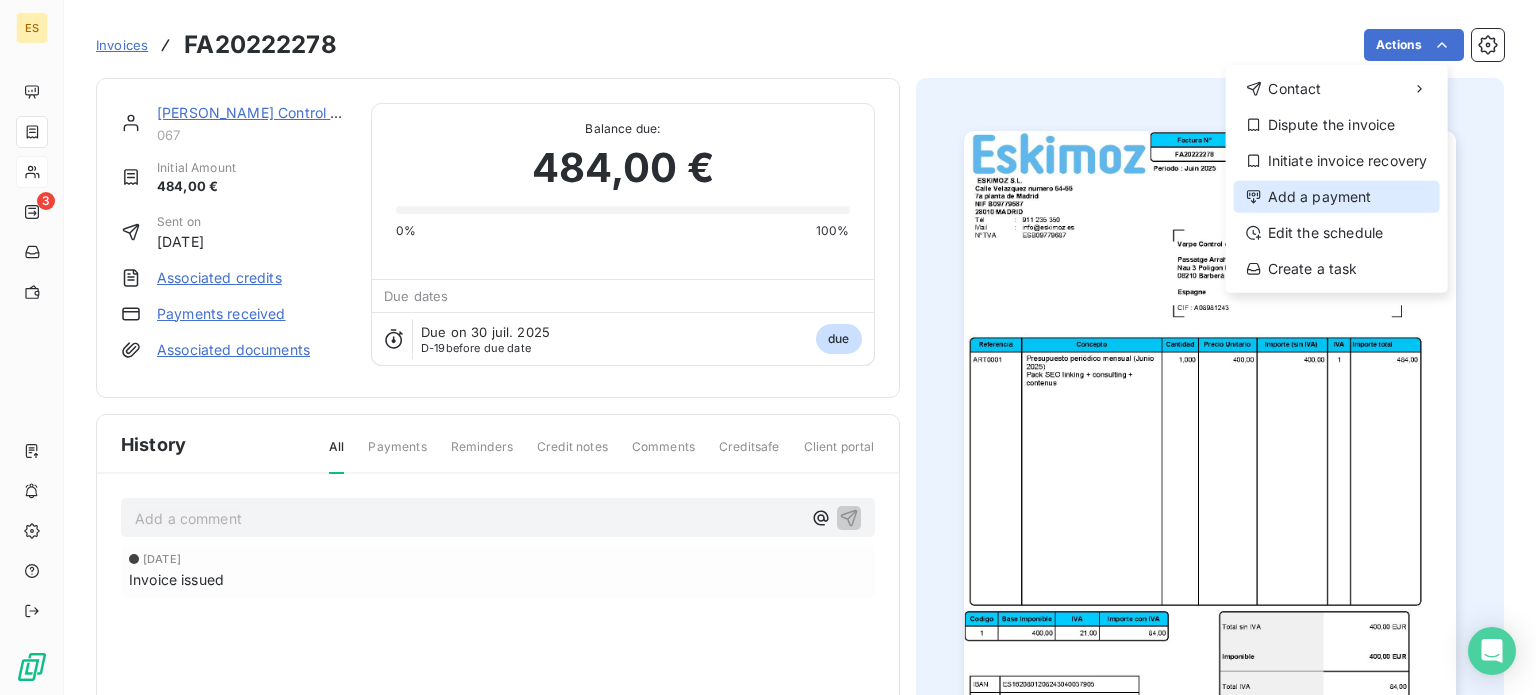 click on "Add a payment" at bounding box center (1337, 197) 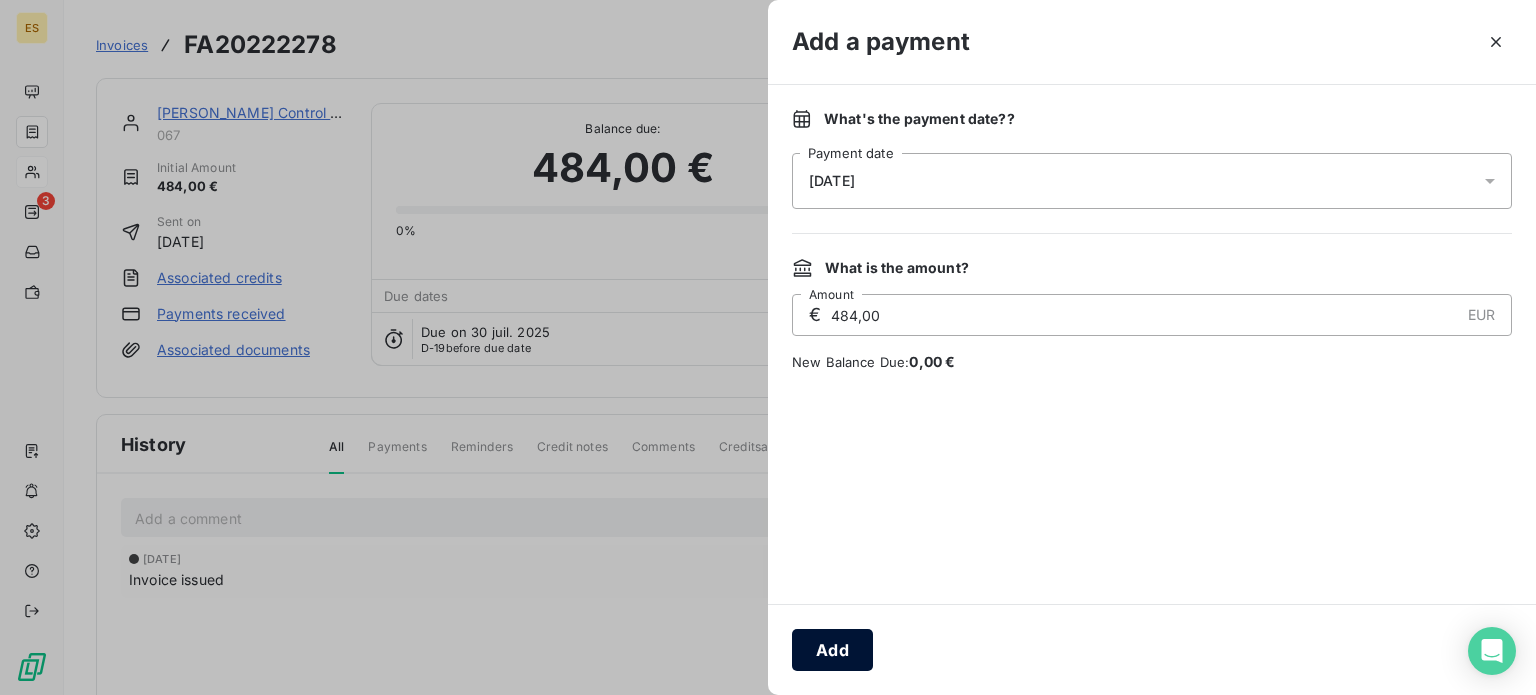 click on "Add" at bounding box center (832, 650) 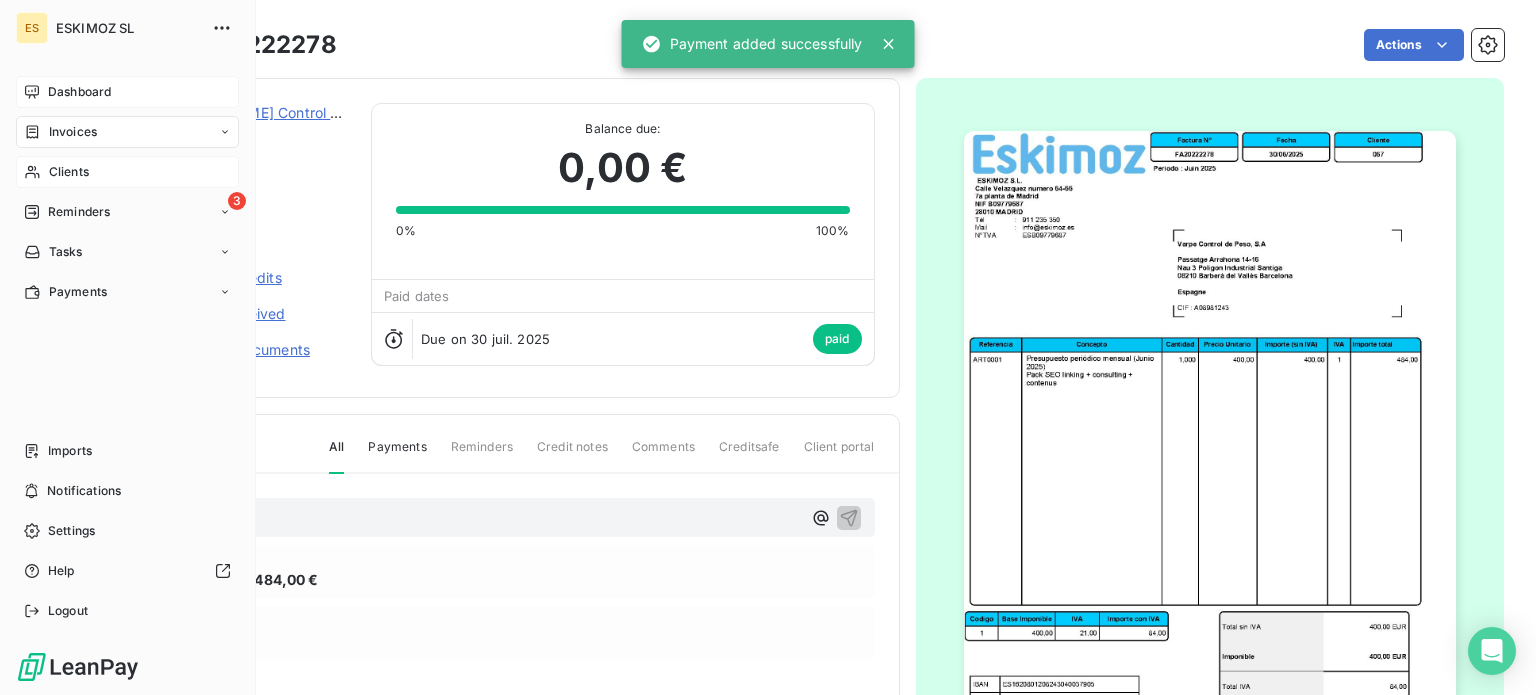 click on "Dashboard" at bounding box center [79, 92] 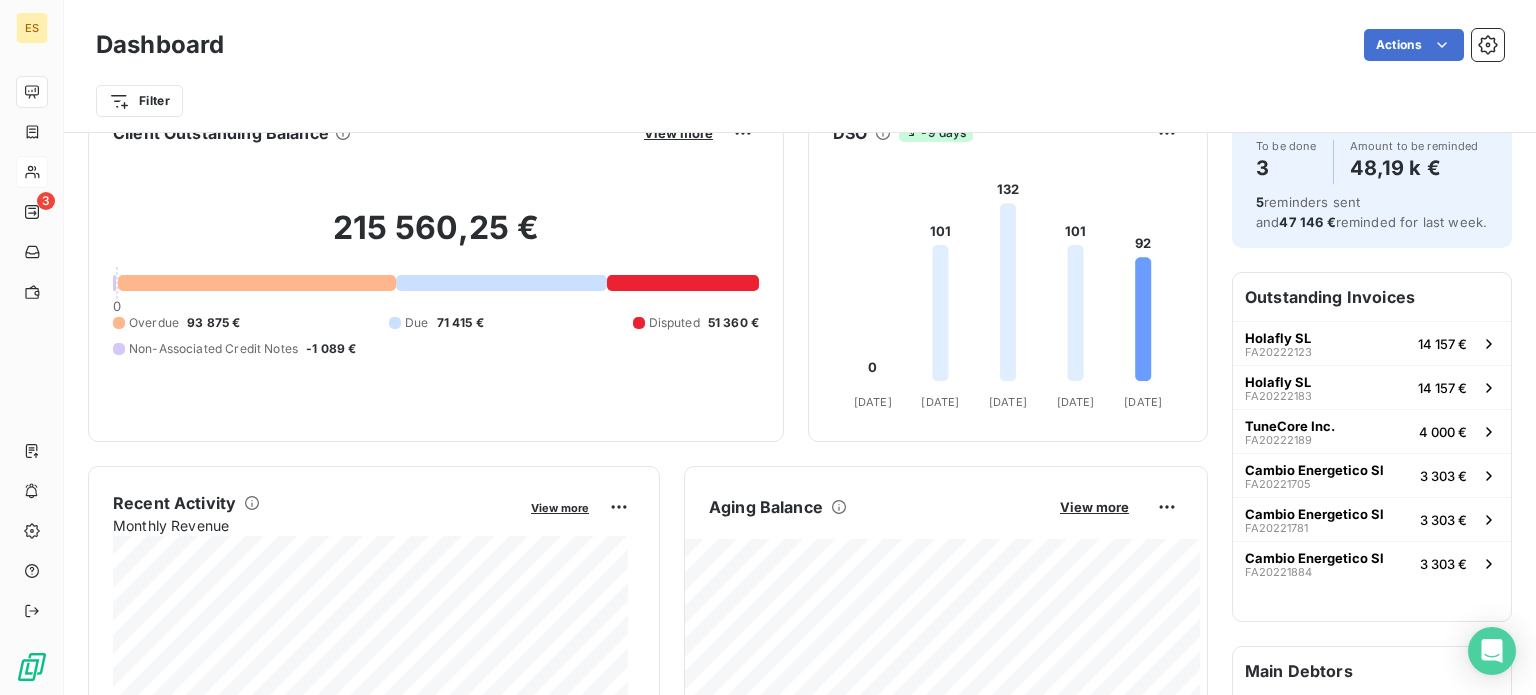 scroll, scrollTop: 0, scrollLeft: 0, axis: both 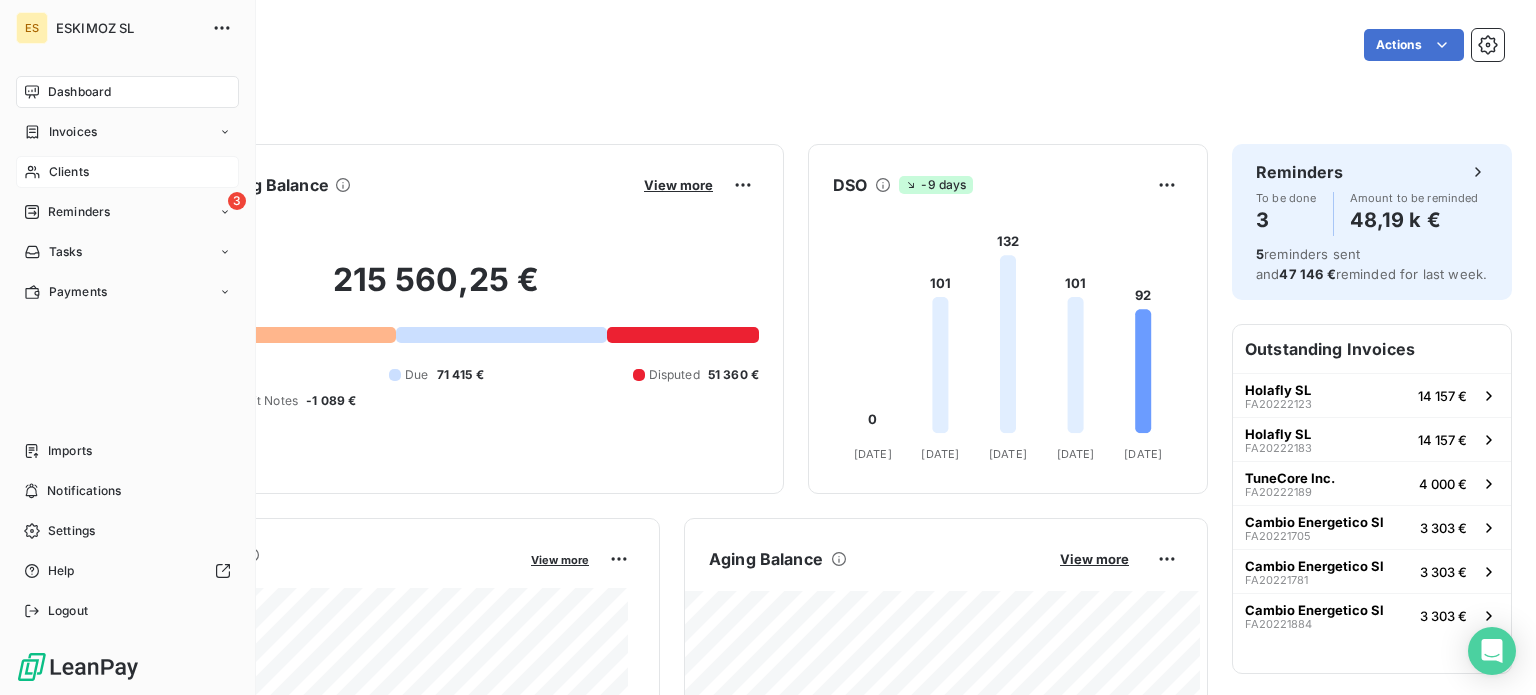 click on "Clients" at bounding box center (127, 172) 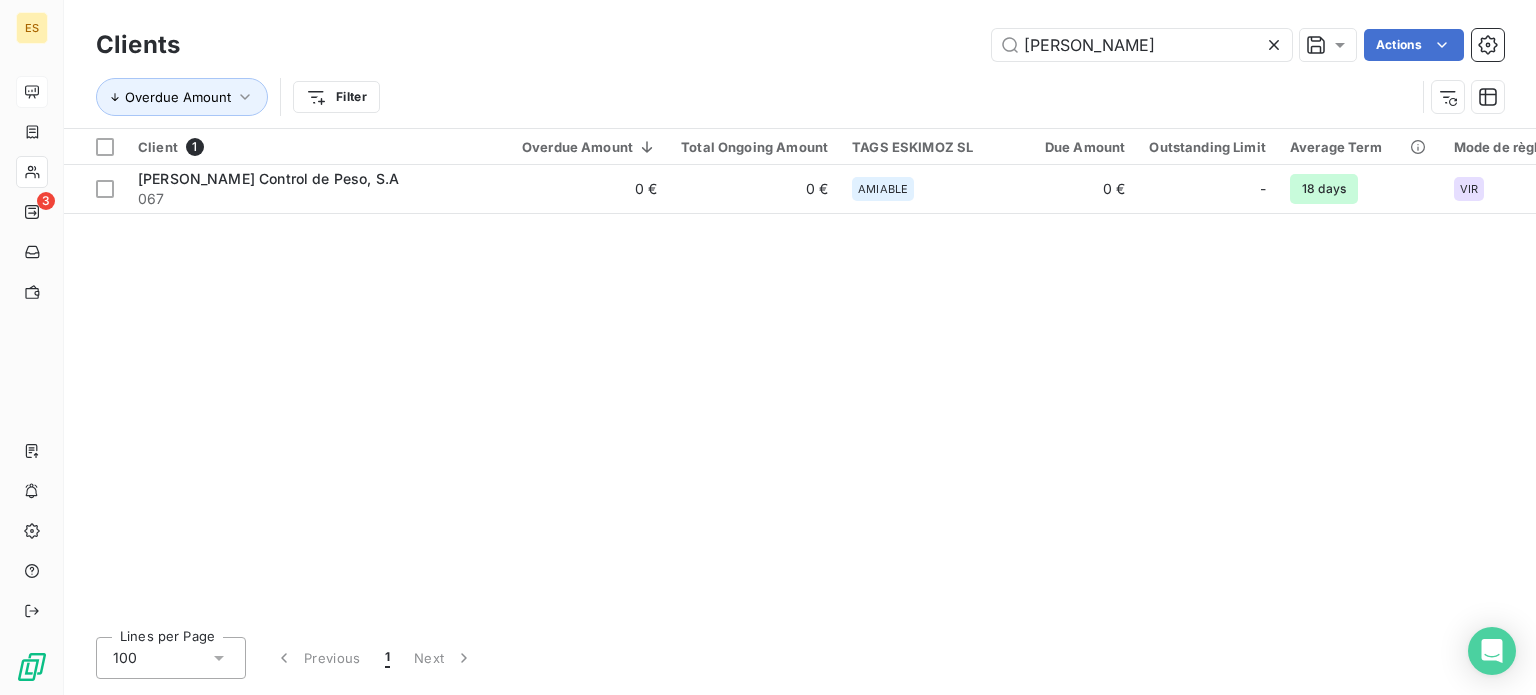 click 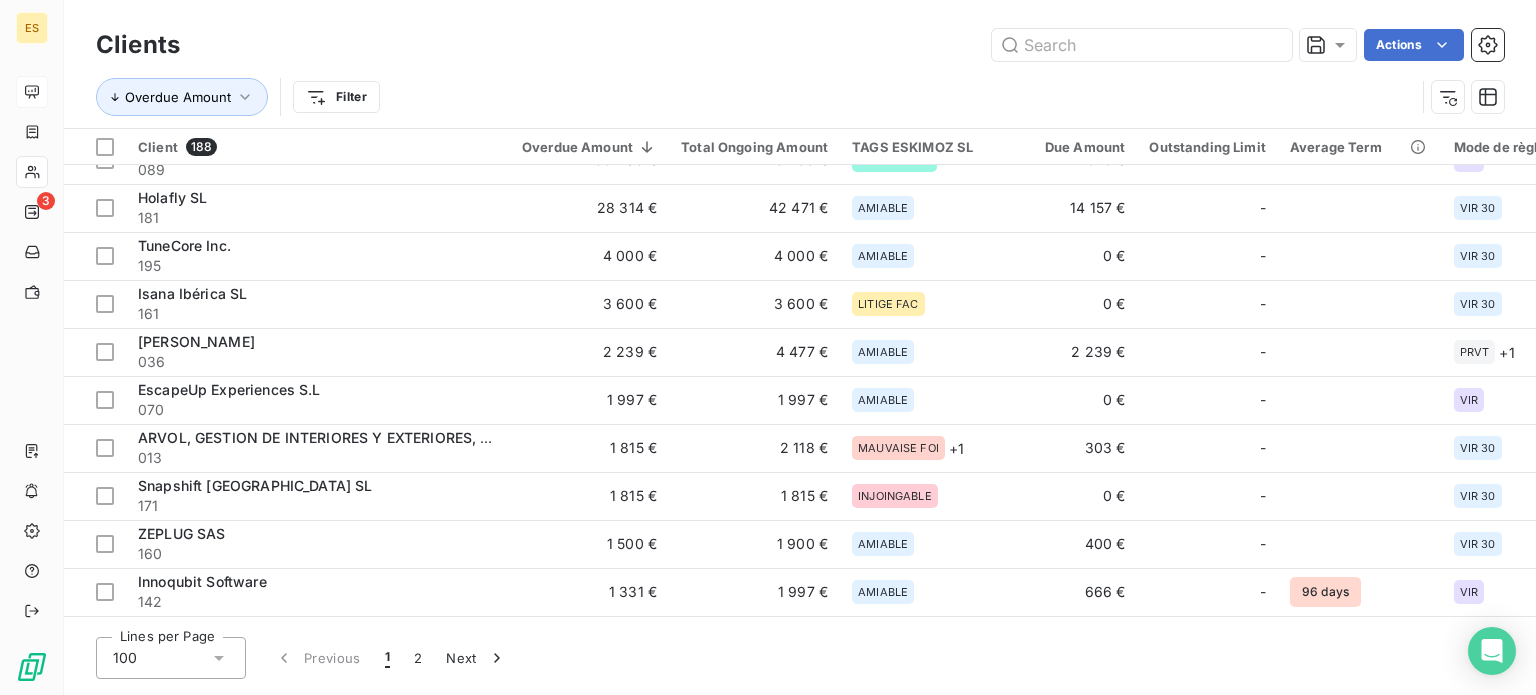 scroll, scrollTop: 0, scrollLeft: 0, axis: both 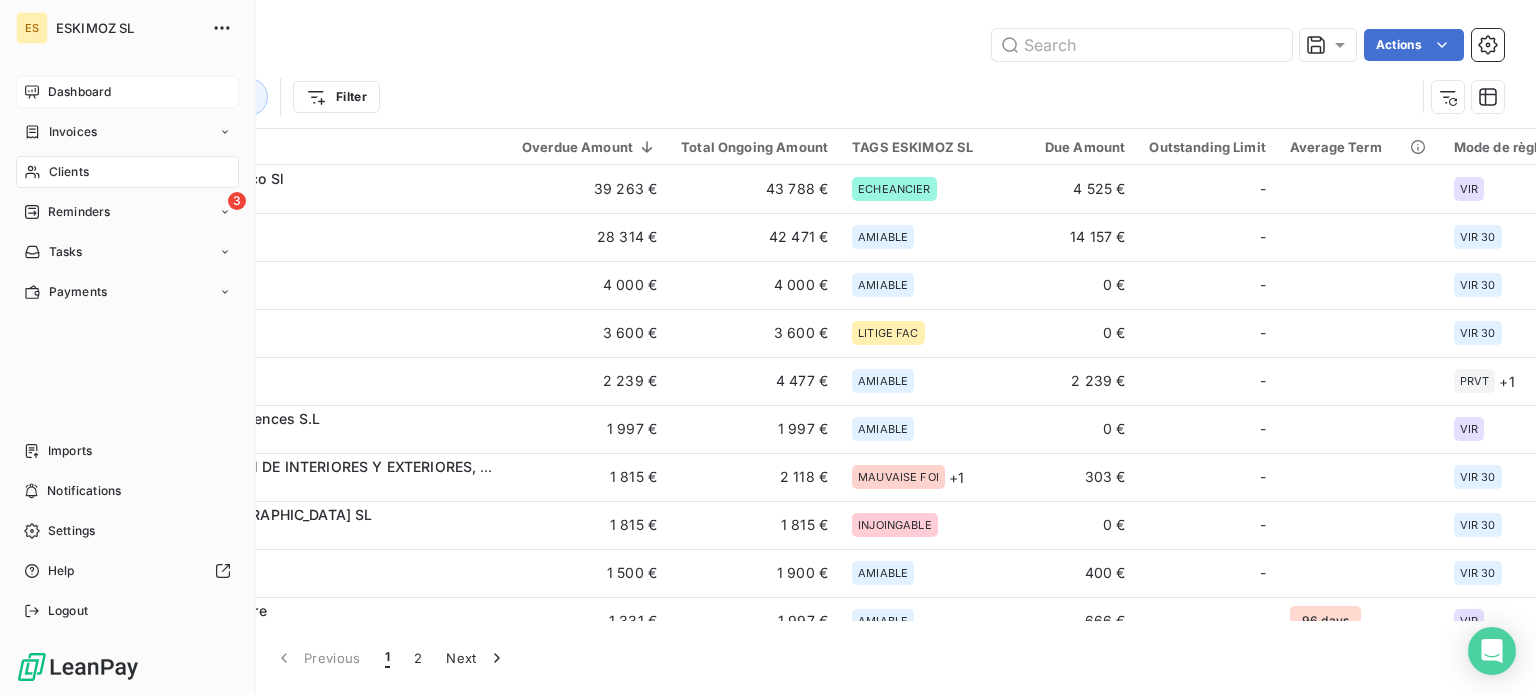 click on "Dashboard" at bounding box center [127, 92] 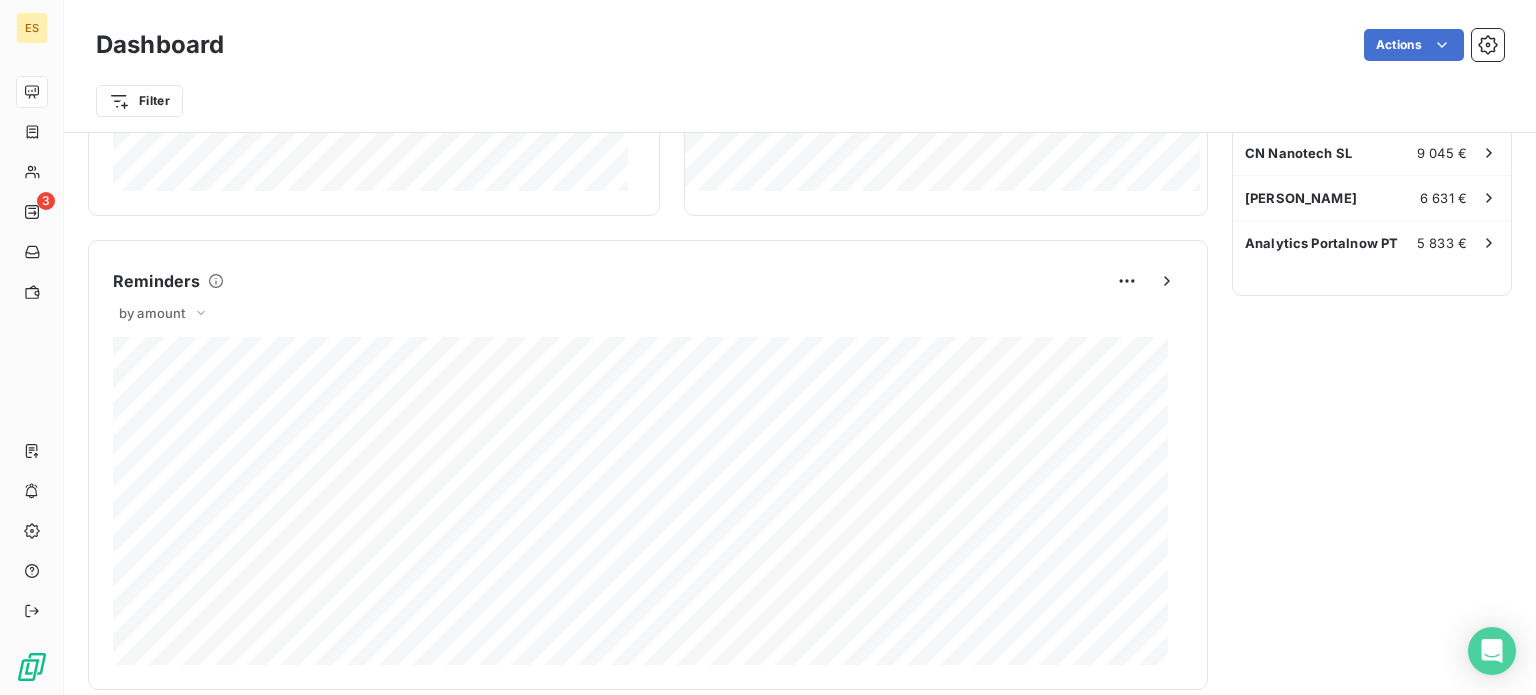 scroll, scrollTop: 153, scrollLeft: 0, axis: vertical 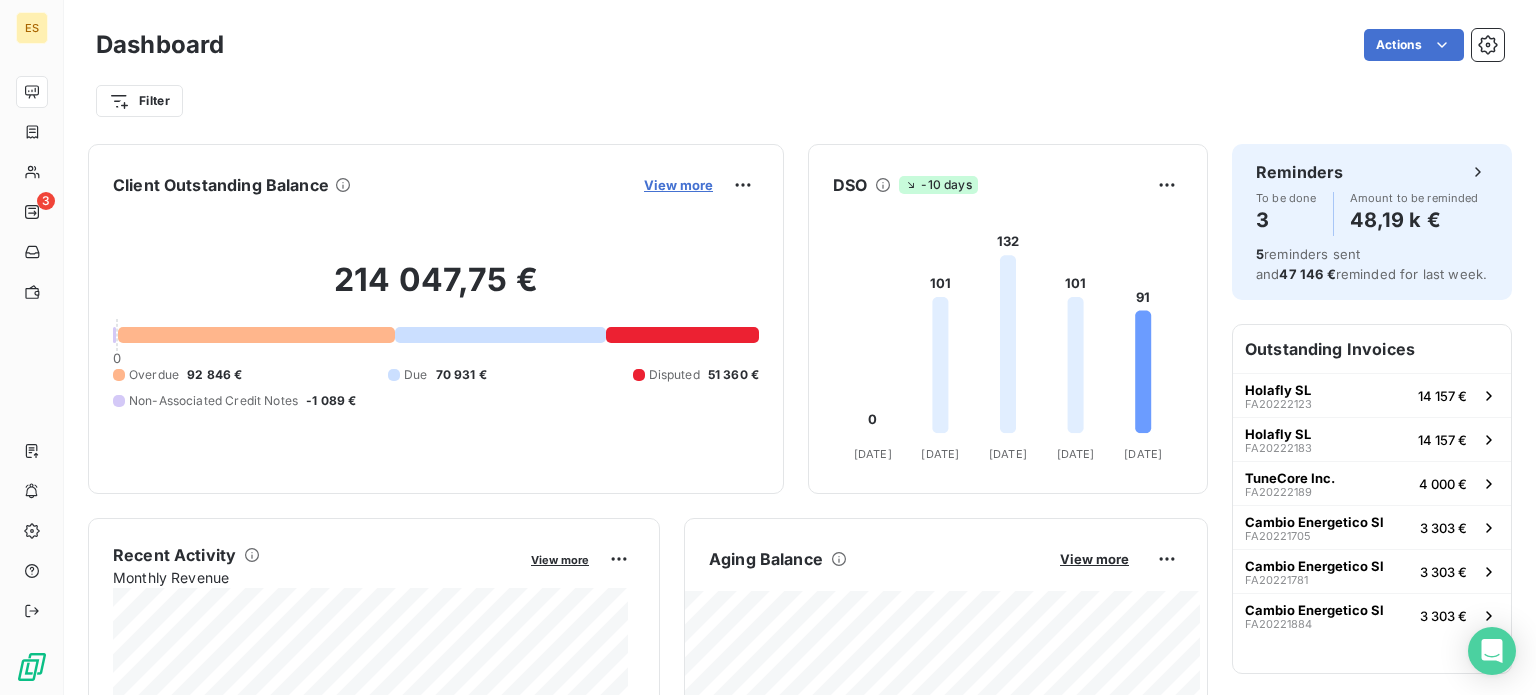 click on "View more" at bounding box center (678, 185) 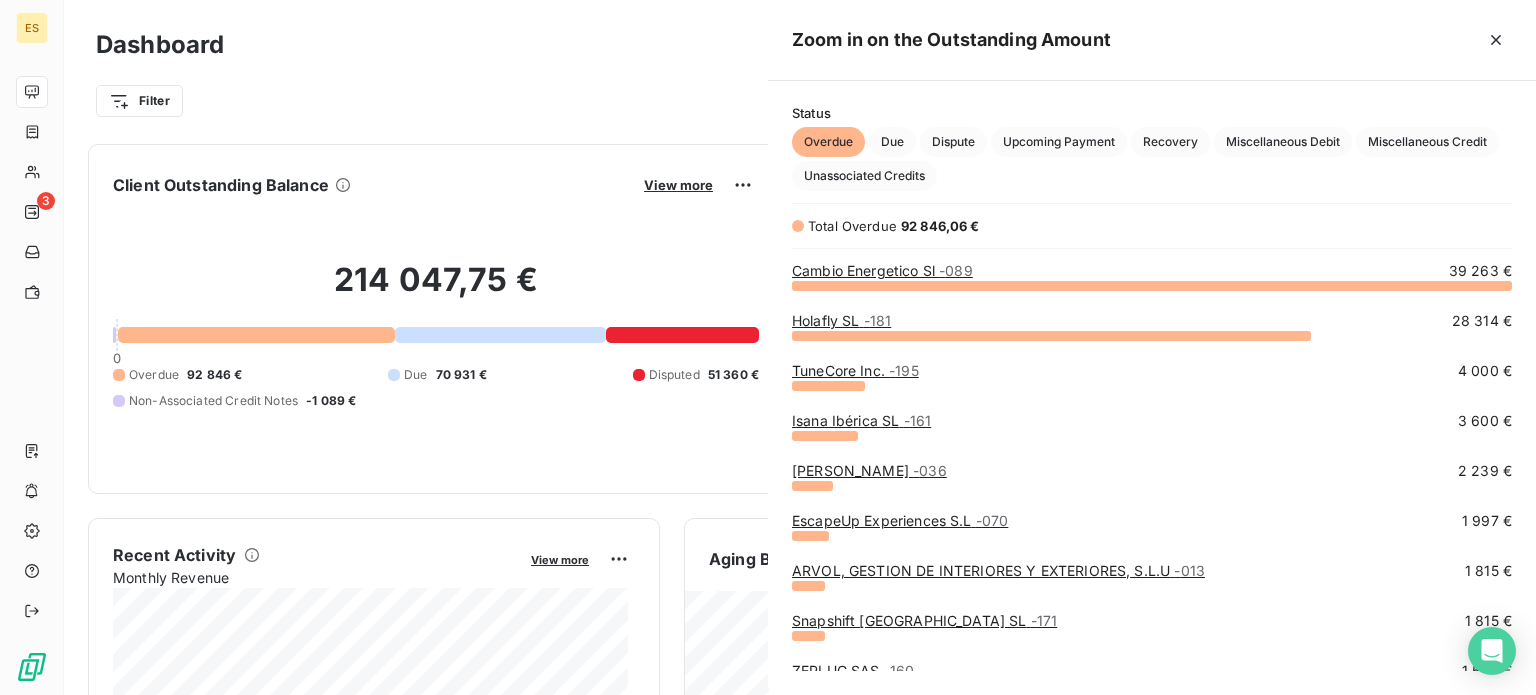 scroll, scrollTop: 16, scrollLeft: 16, axis: both 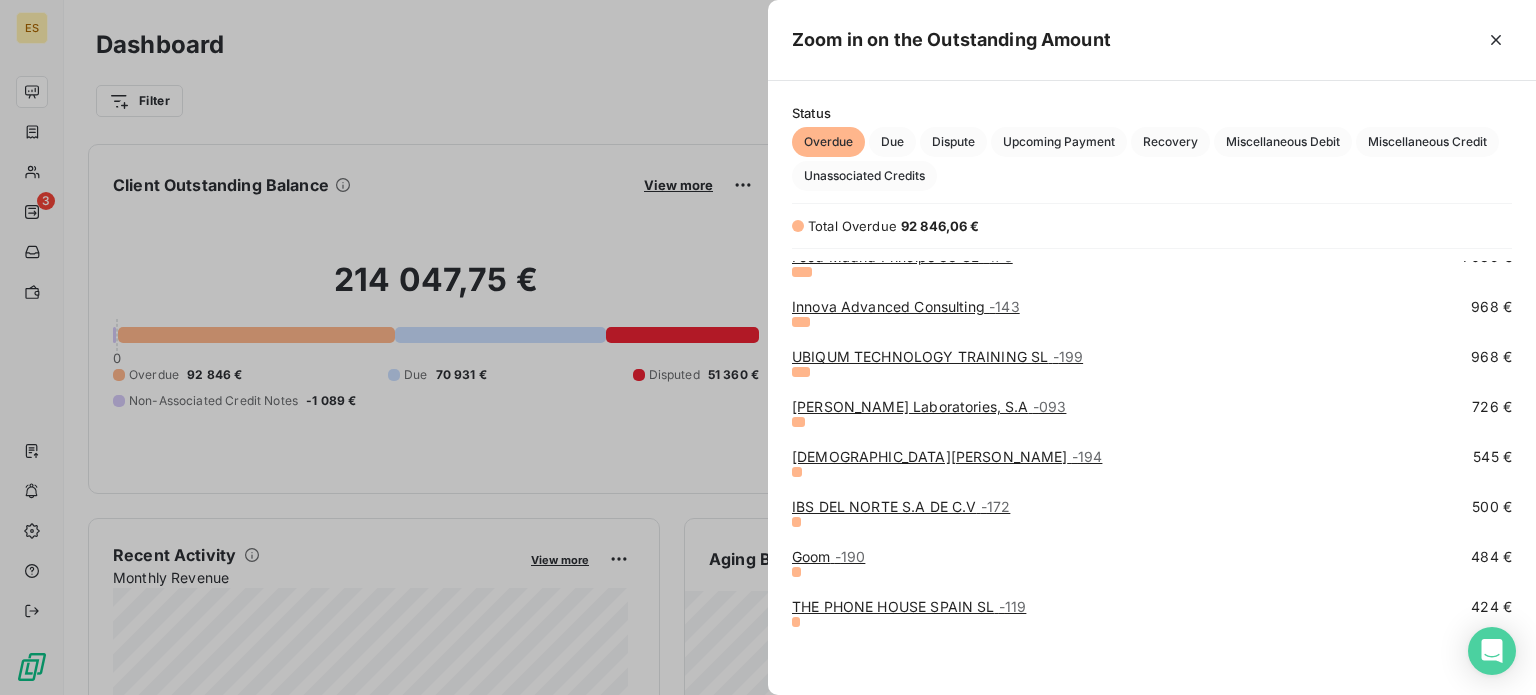 drag, startPoint x: 1488, startPoint y: 42, endPoint x: 1104, endPoint y: 132, distance: 394.40588 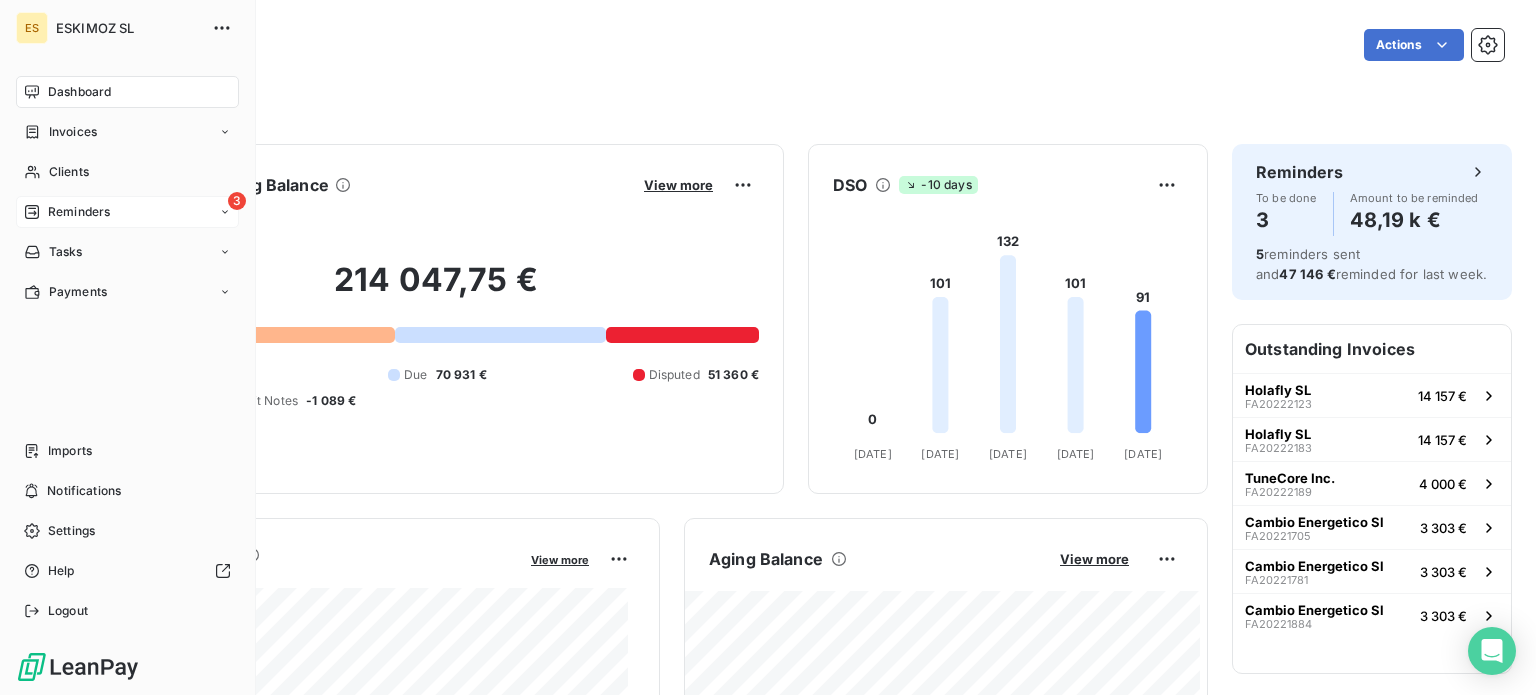 click 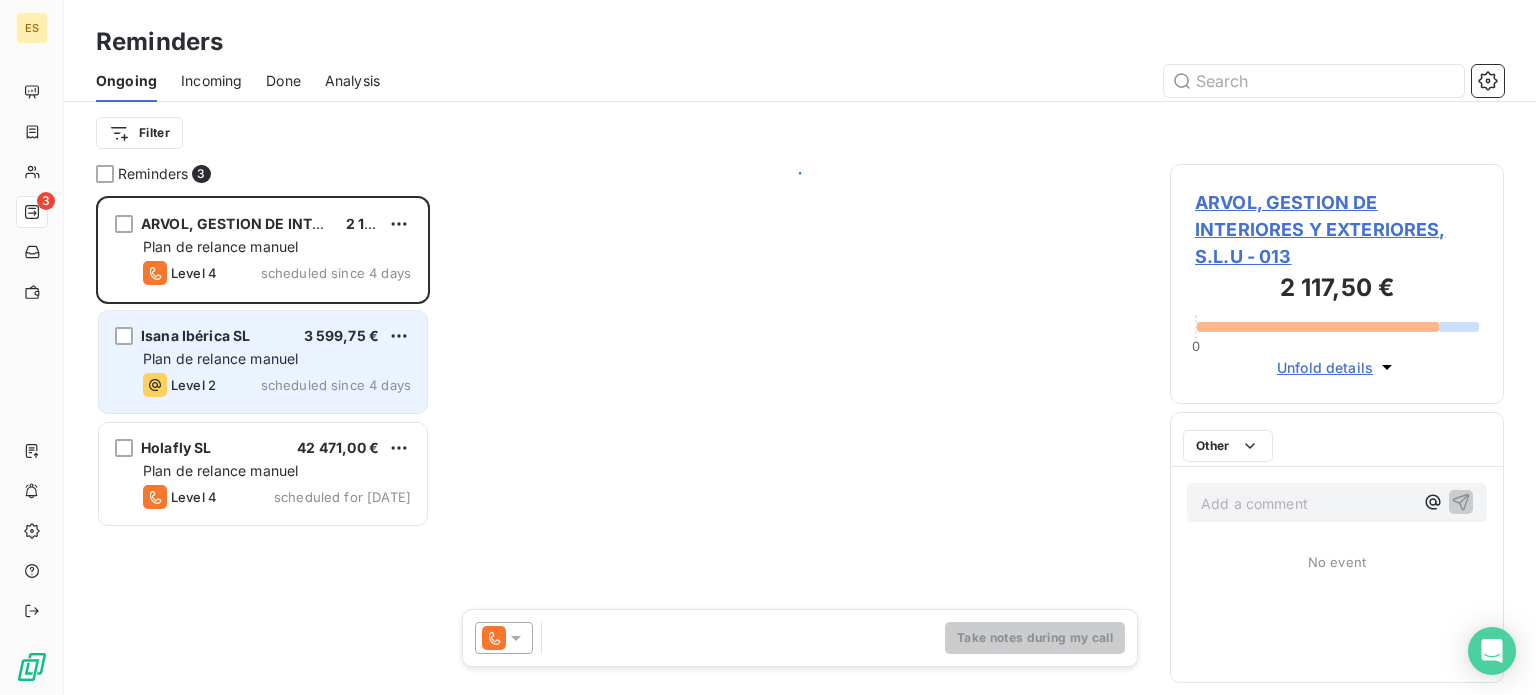 scroll, scrollTop: 16, scrollLeft: 16, axis: both 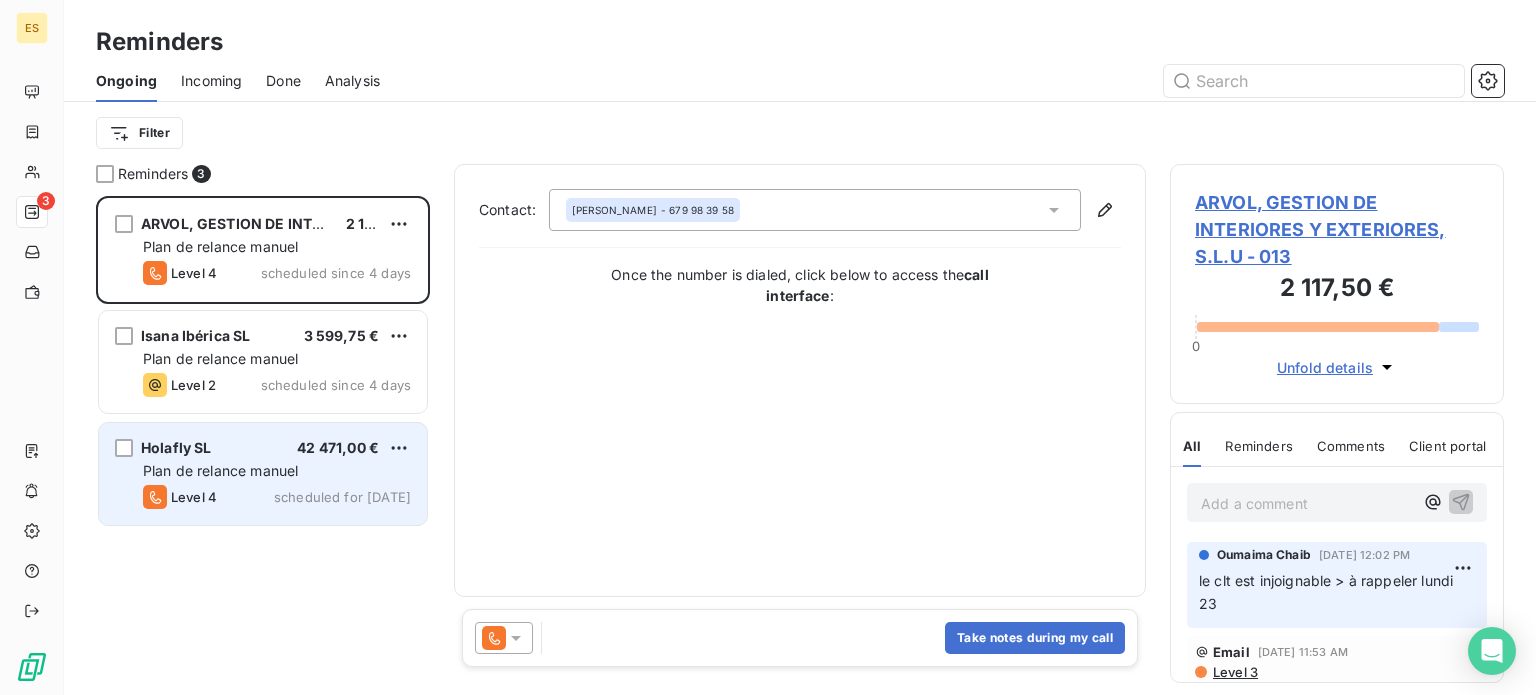 click on "Plan de relance manuel" at bounding box center [220, 470] 